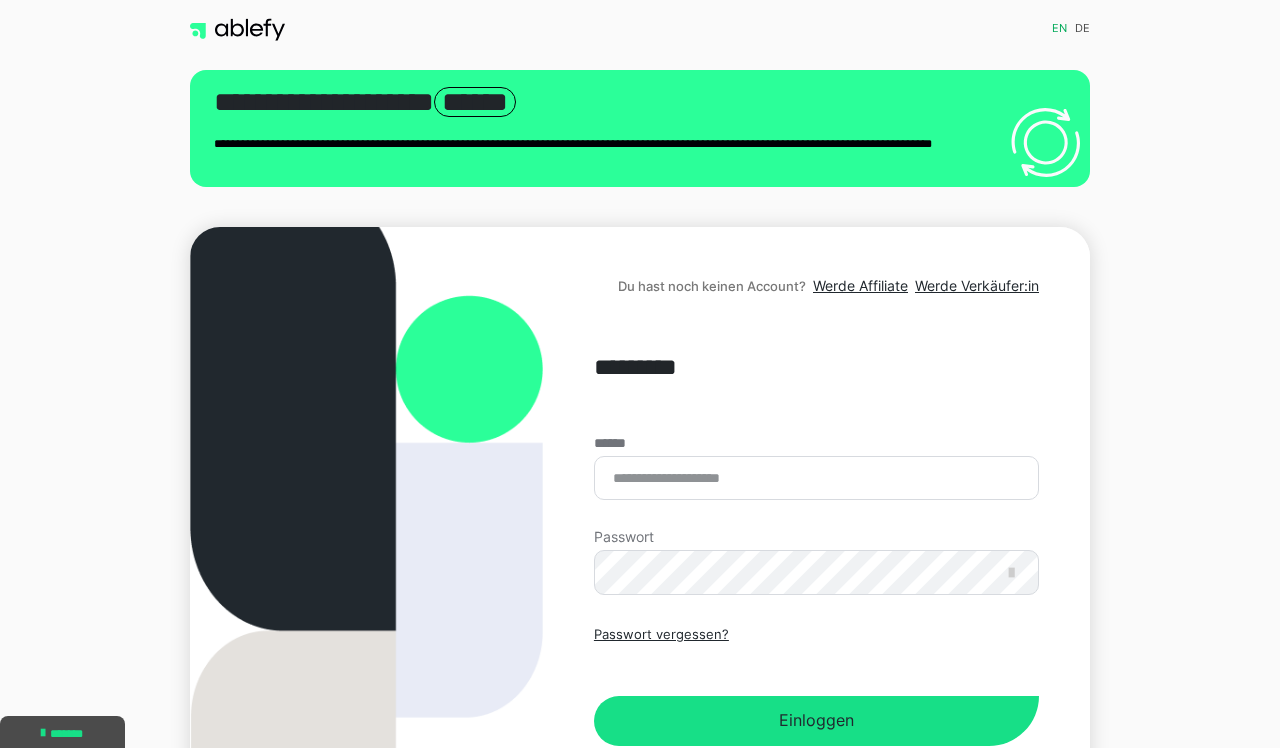 scroll, scrollTop: 0, scrollLeft: 0, axis: both 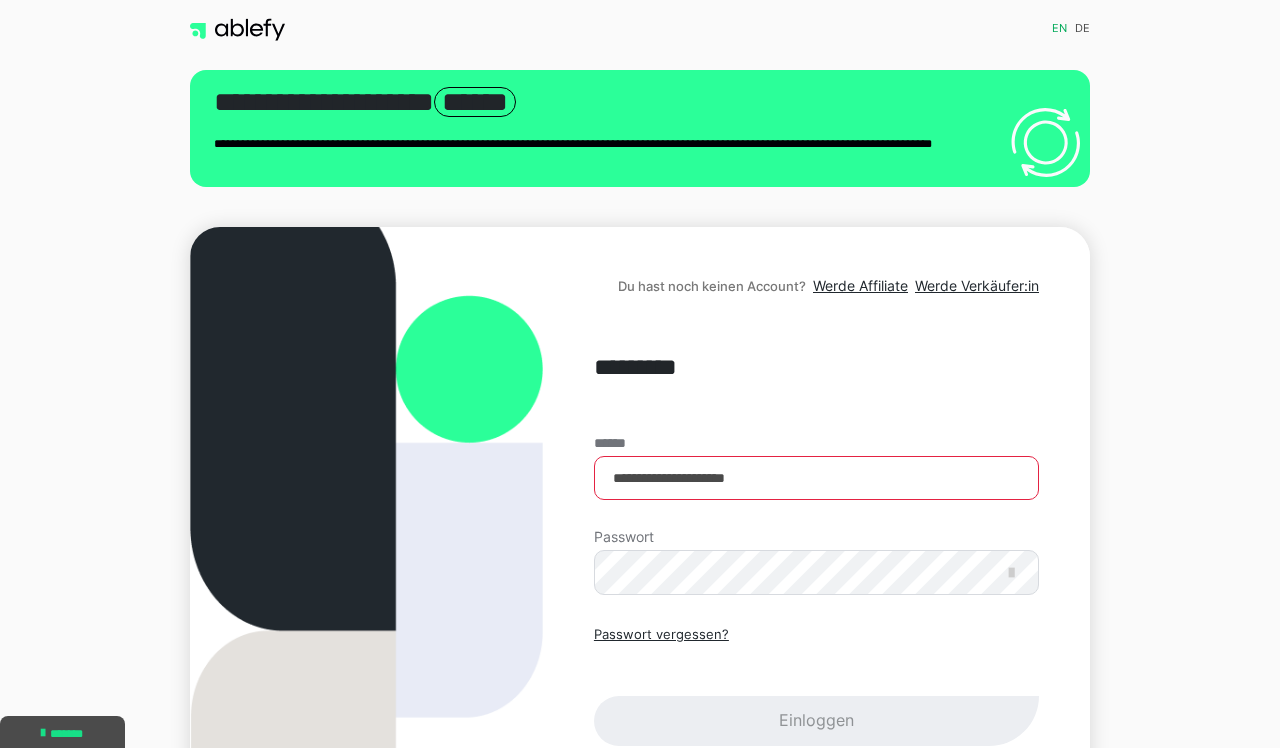 type on "**********" 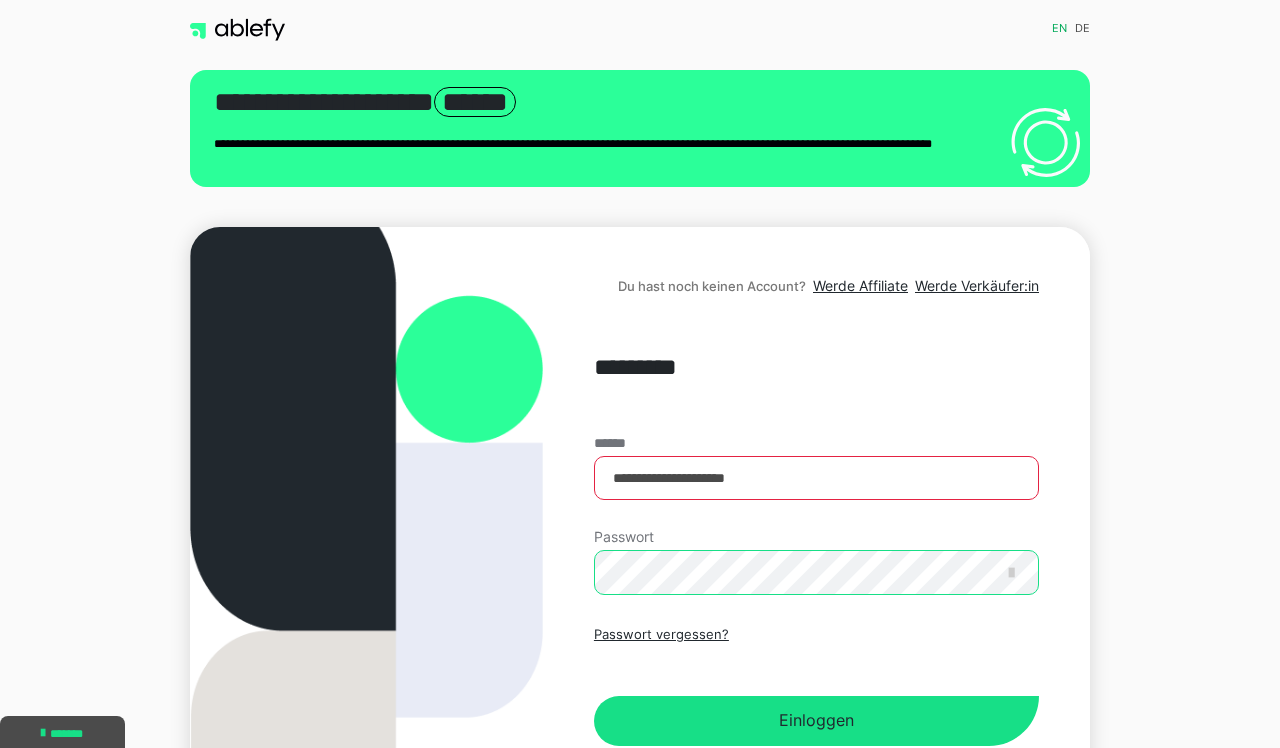 click on "Einloggen" at bounding box center [816, 721] 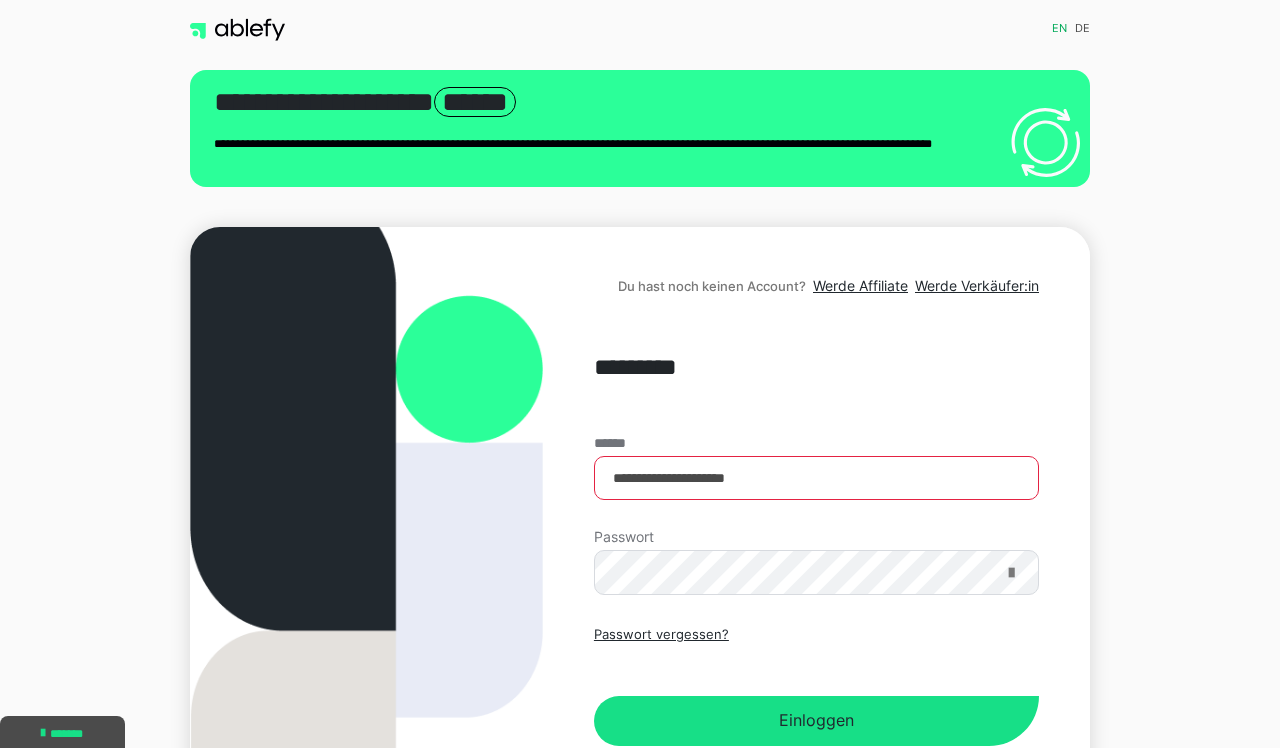 click at bounding box center (1011, 573) 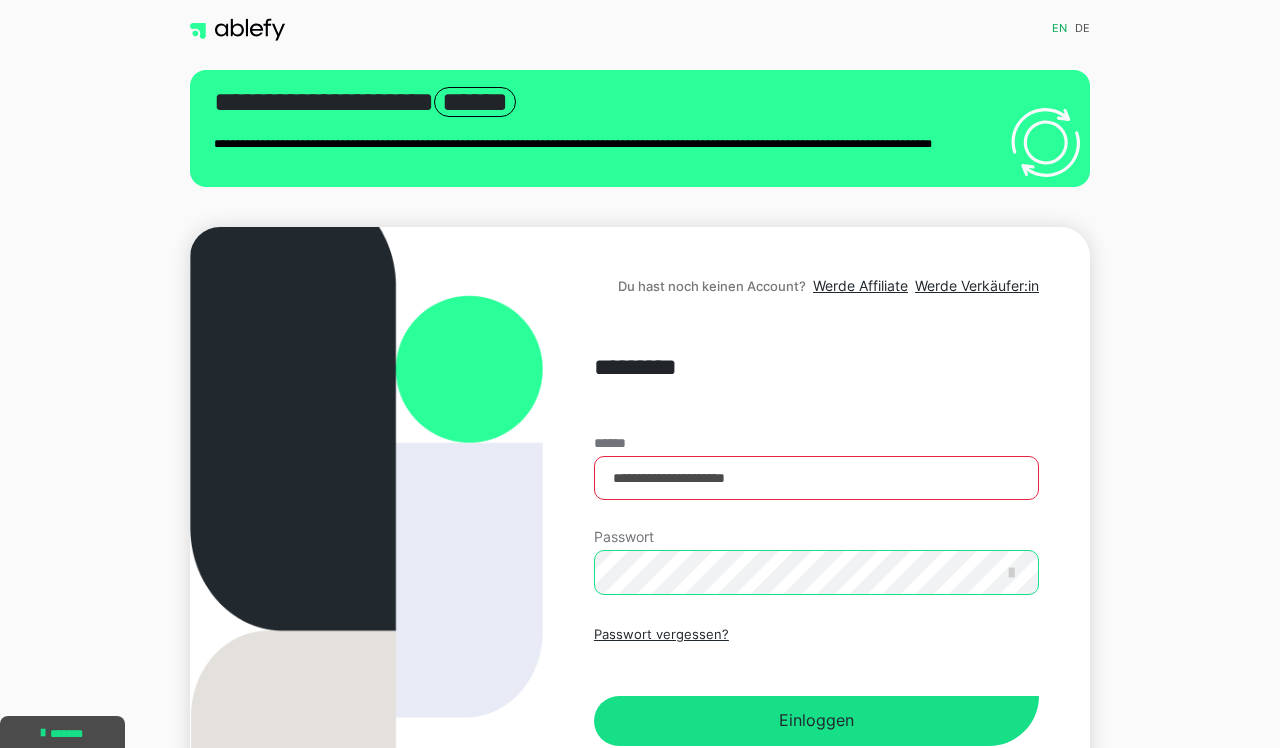 click on "Einloggen" at bounding box center [816, 721] 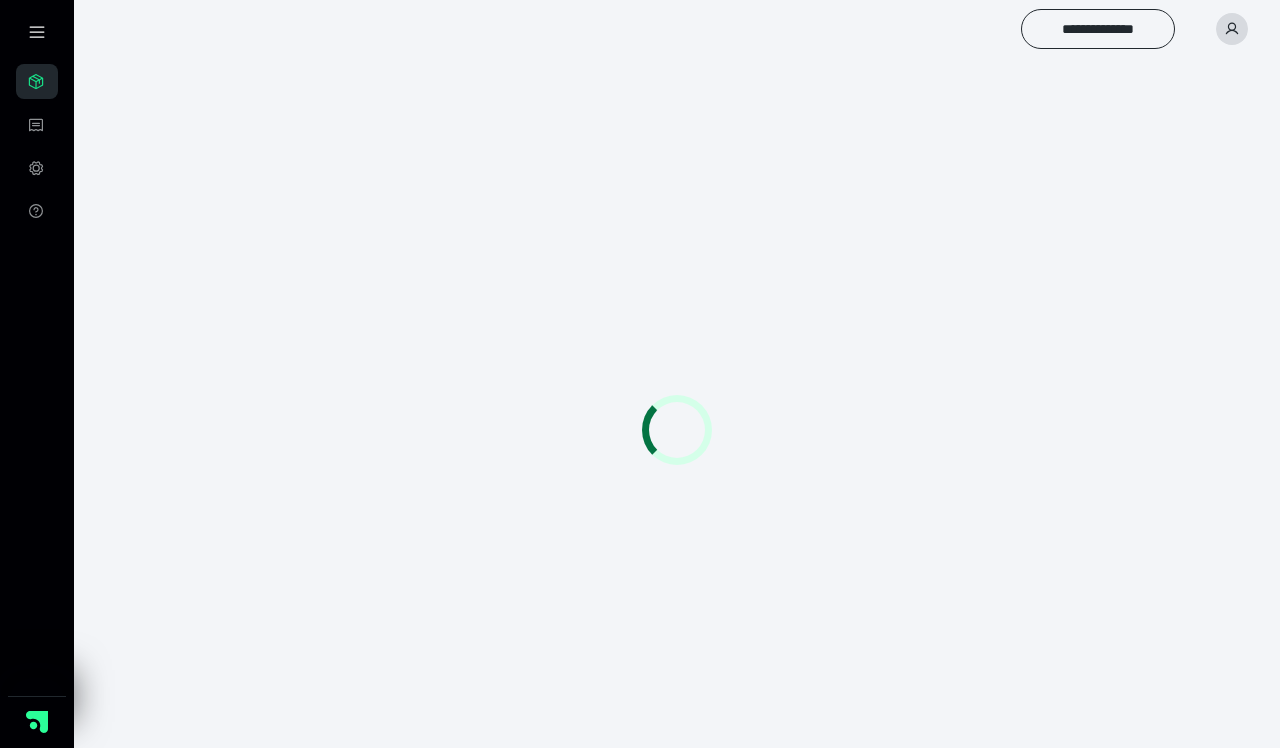 scroll, scrollTop: 0, scrollLeft: 0, axis: both 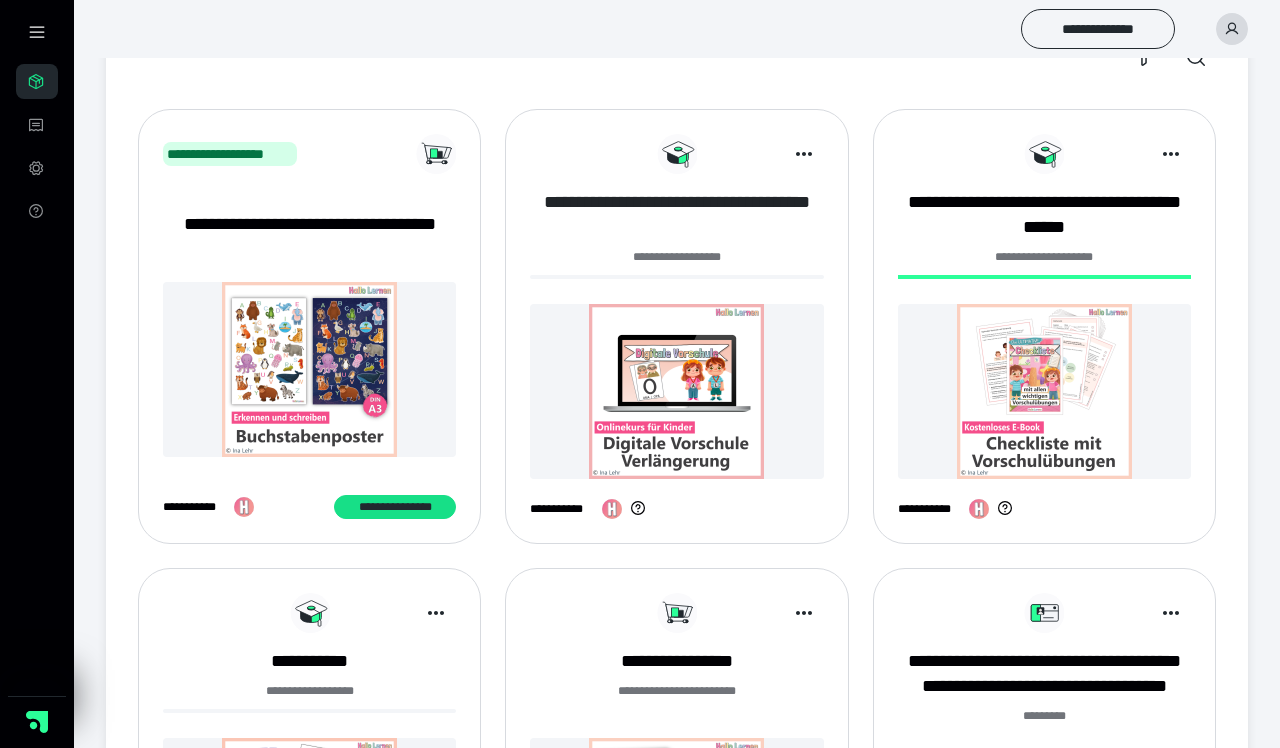 click on "**********" at bounding box center [676, 215] 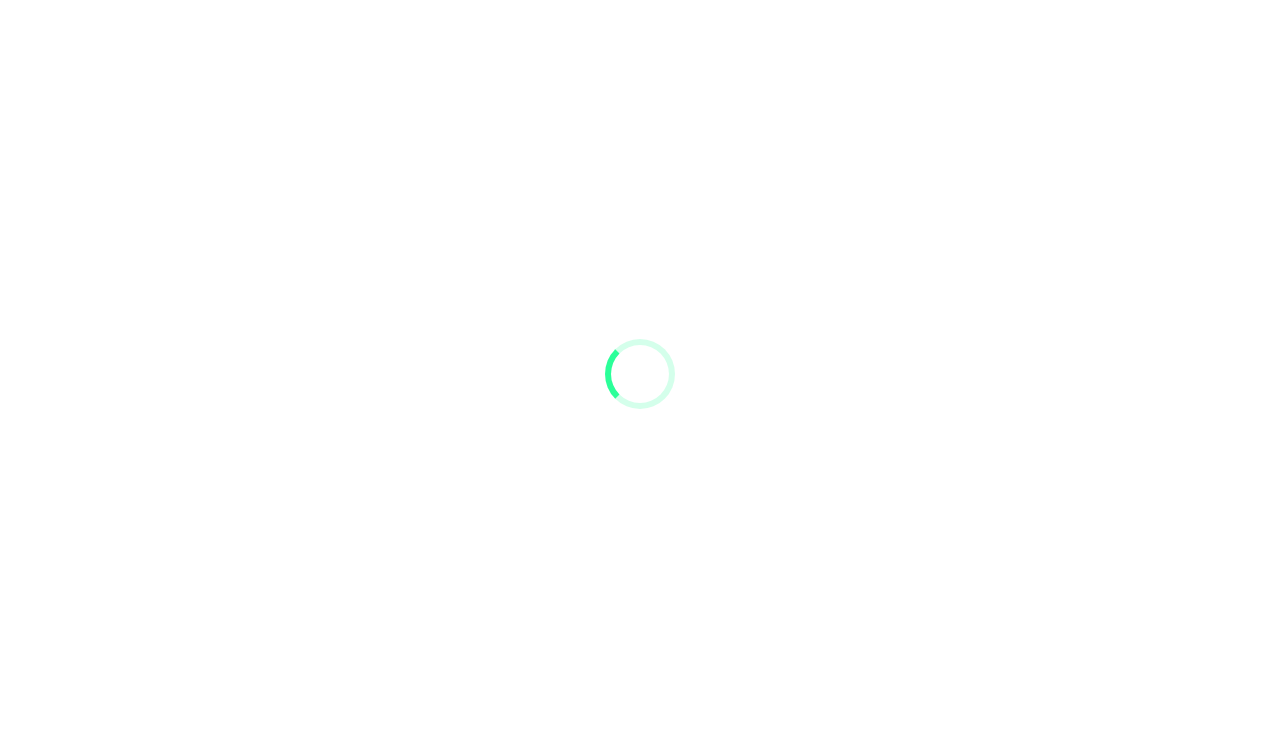 scroll, scrollTop: 0, scrollLeft: 0, axis: both 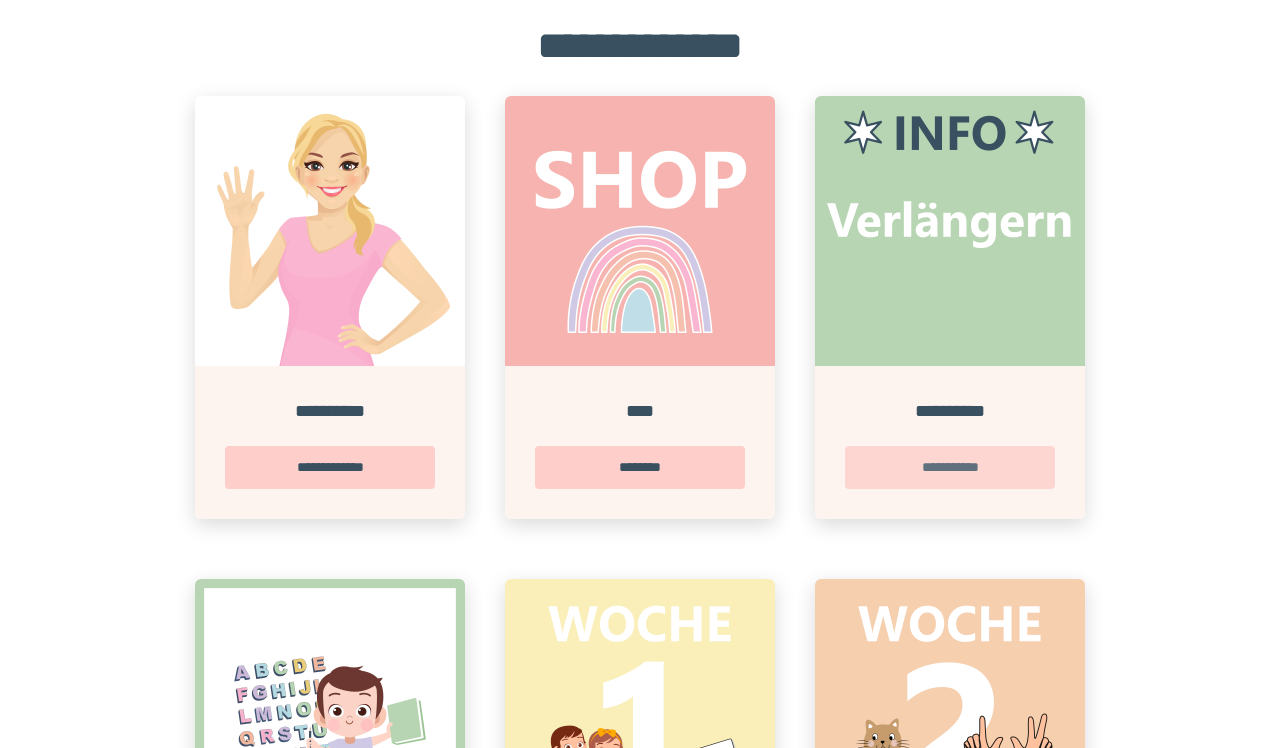 click on "**********" at bounding box center [950, 467] 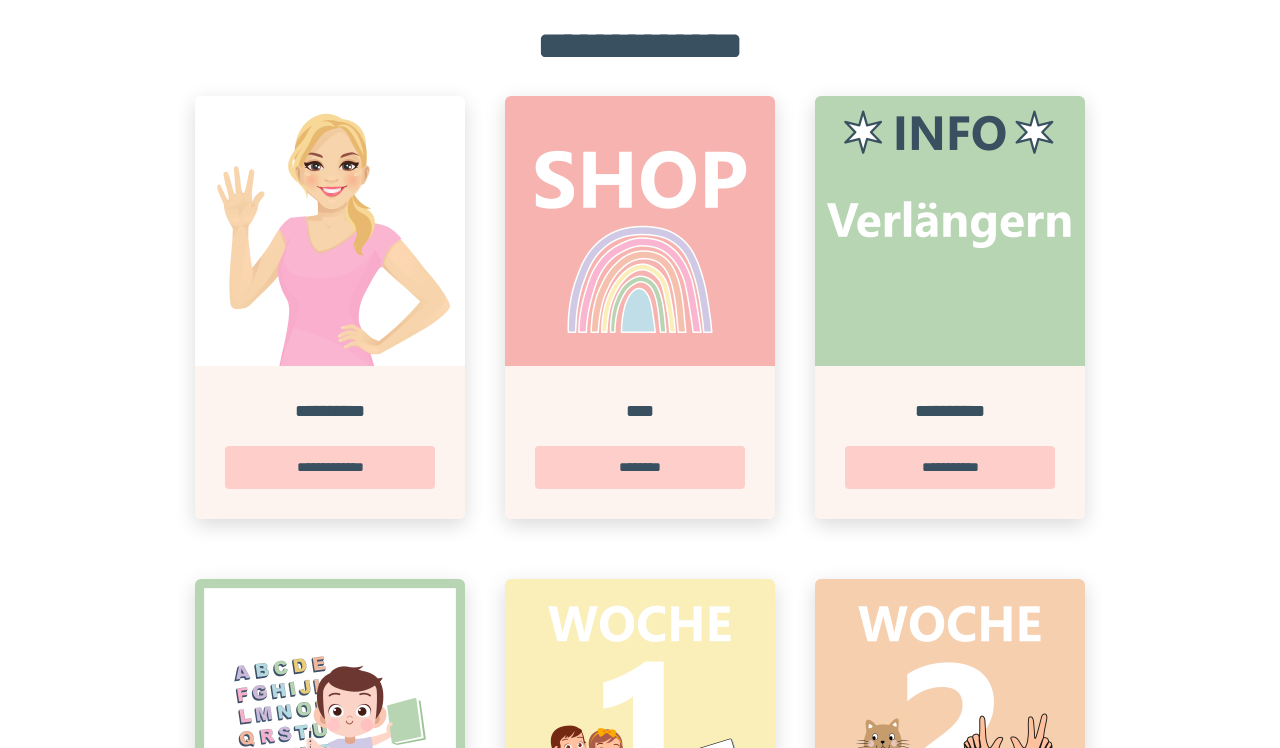 scroll, scrollTop: 0, scrollLeft: 0, axis: both 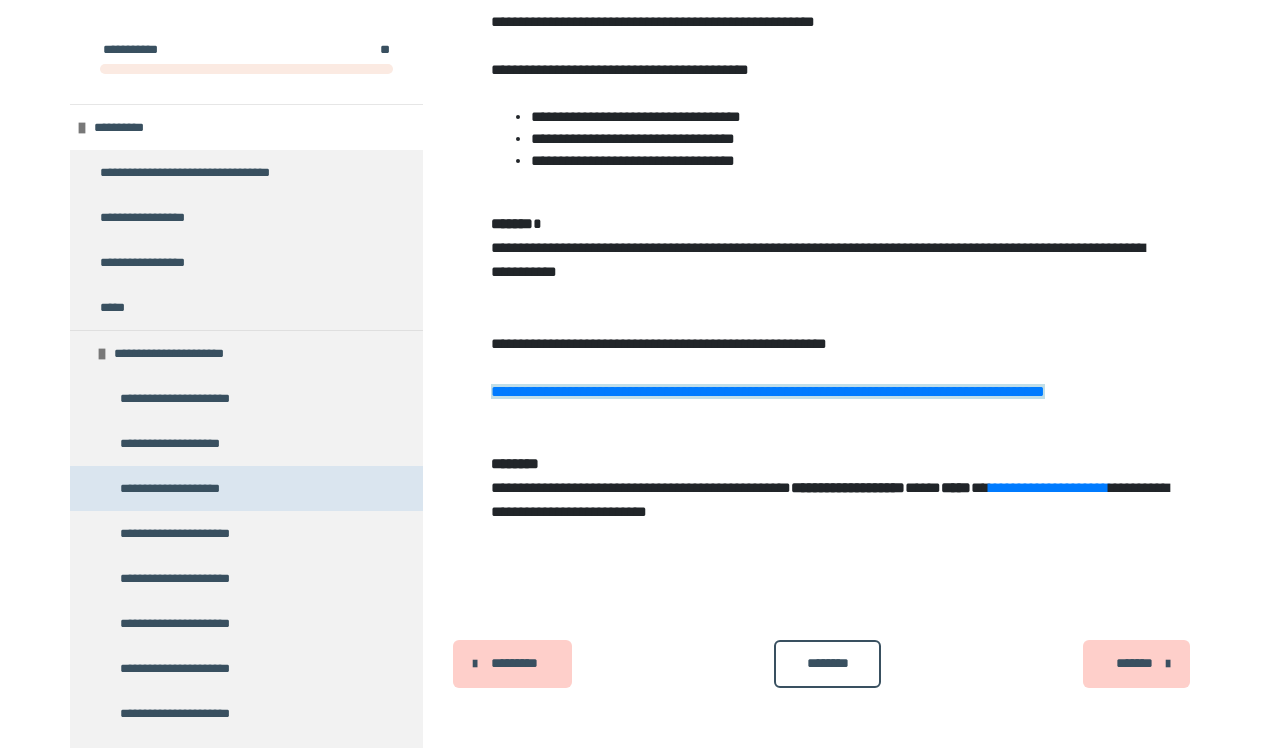 click on "**********" at bounding box center (184, 488) 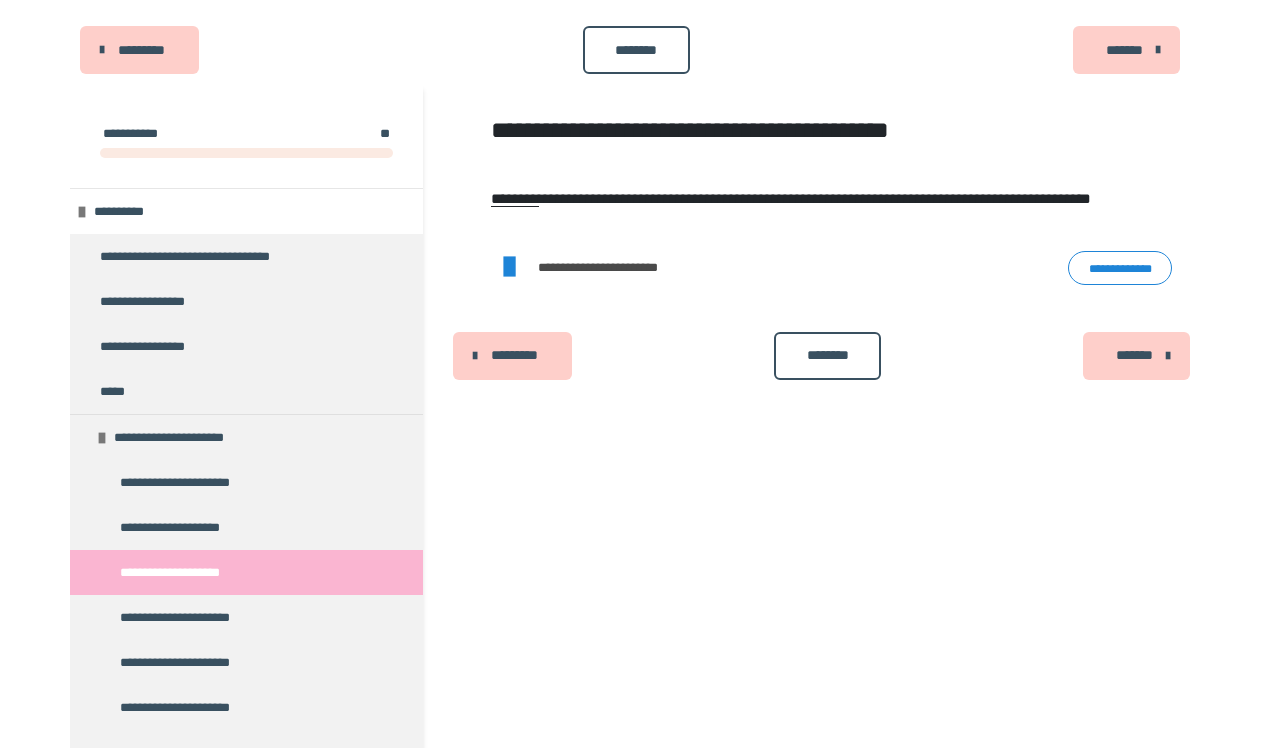 scroll, scrollTop: 110, scrollLeft: 0, axis: vertical 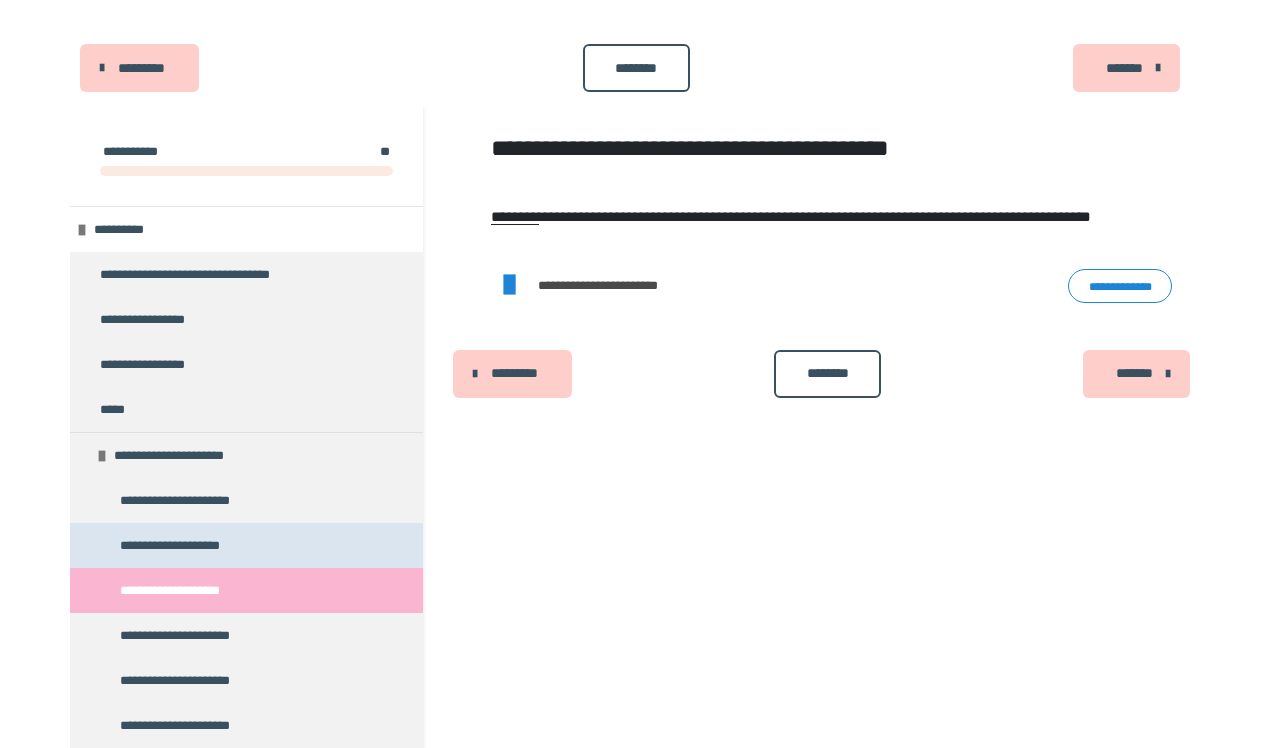 click on "**********" at bounding box center (246, 545) 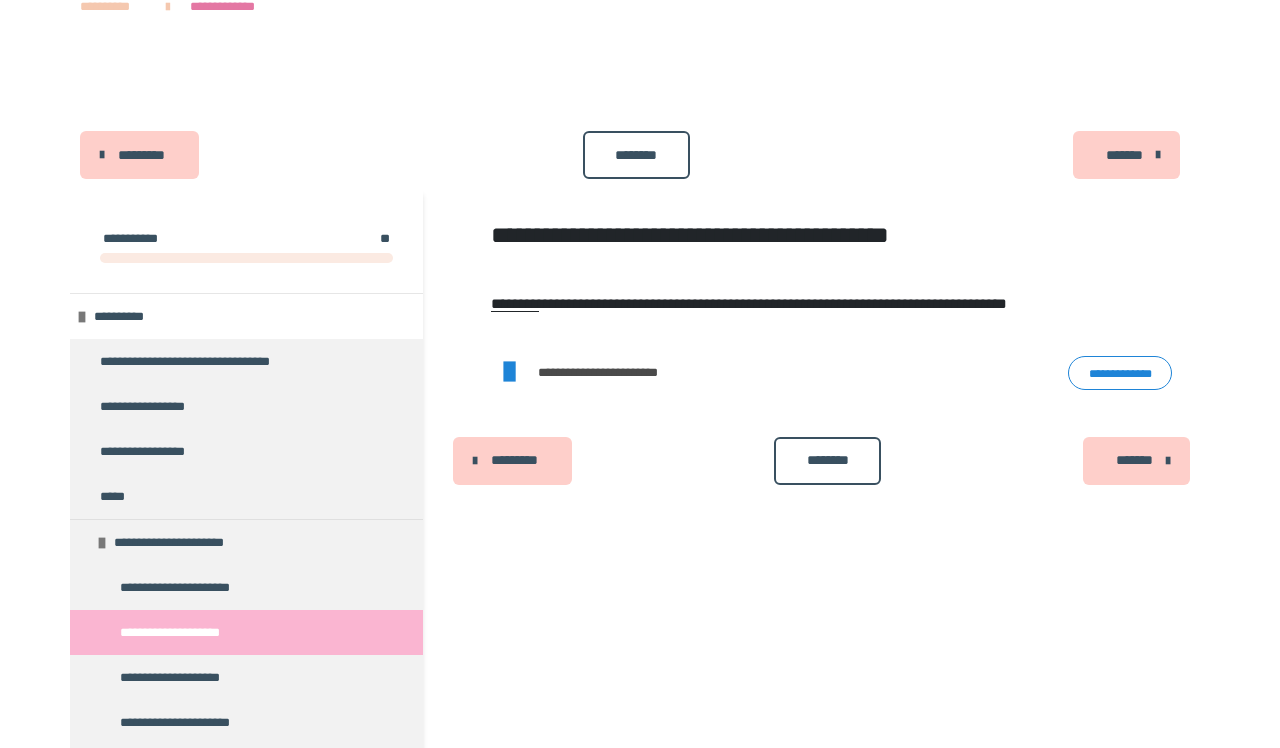 scroll, scrollTop: 11, scrollLeft: 0, axis: vertical 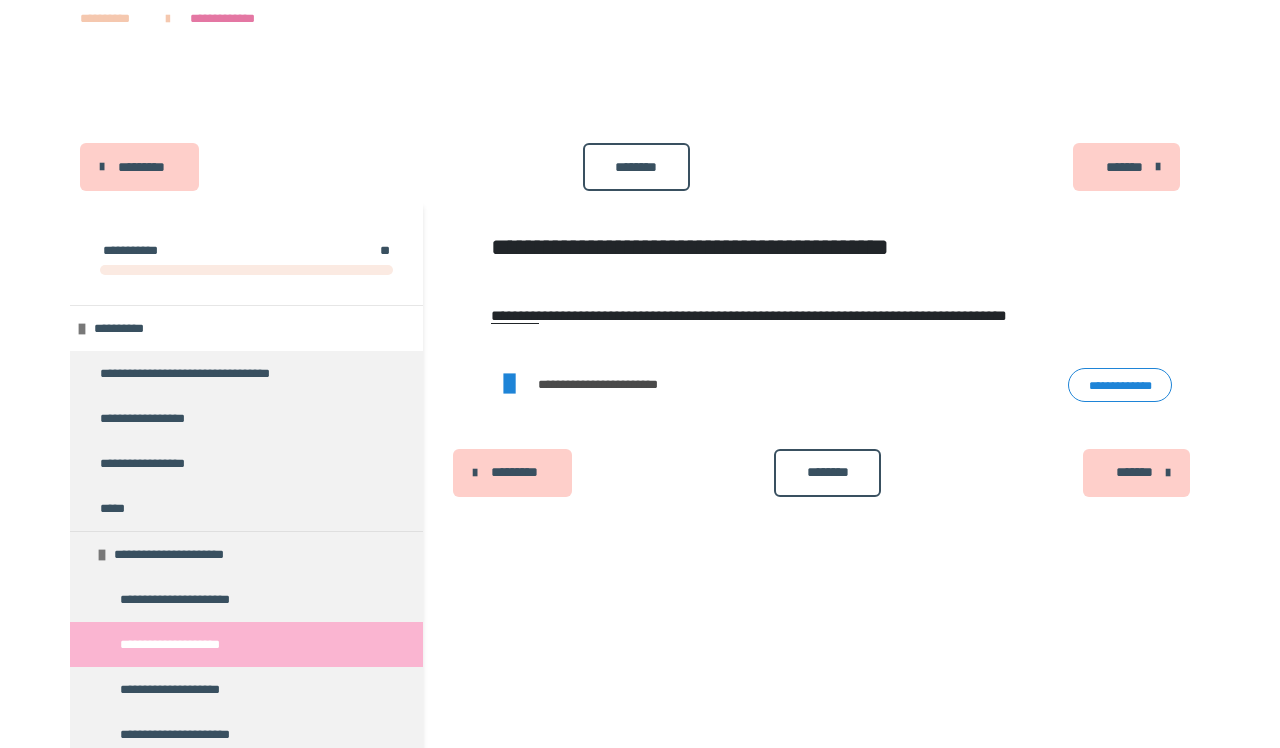 click on "*******" at bounding box center [1134, 472] 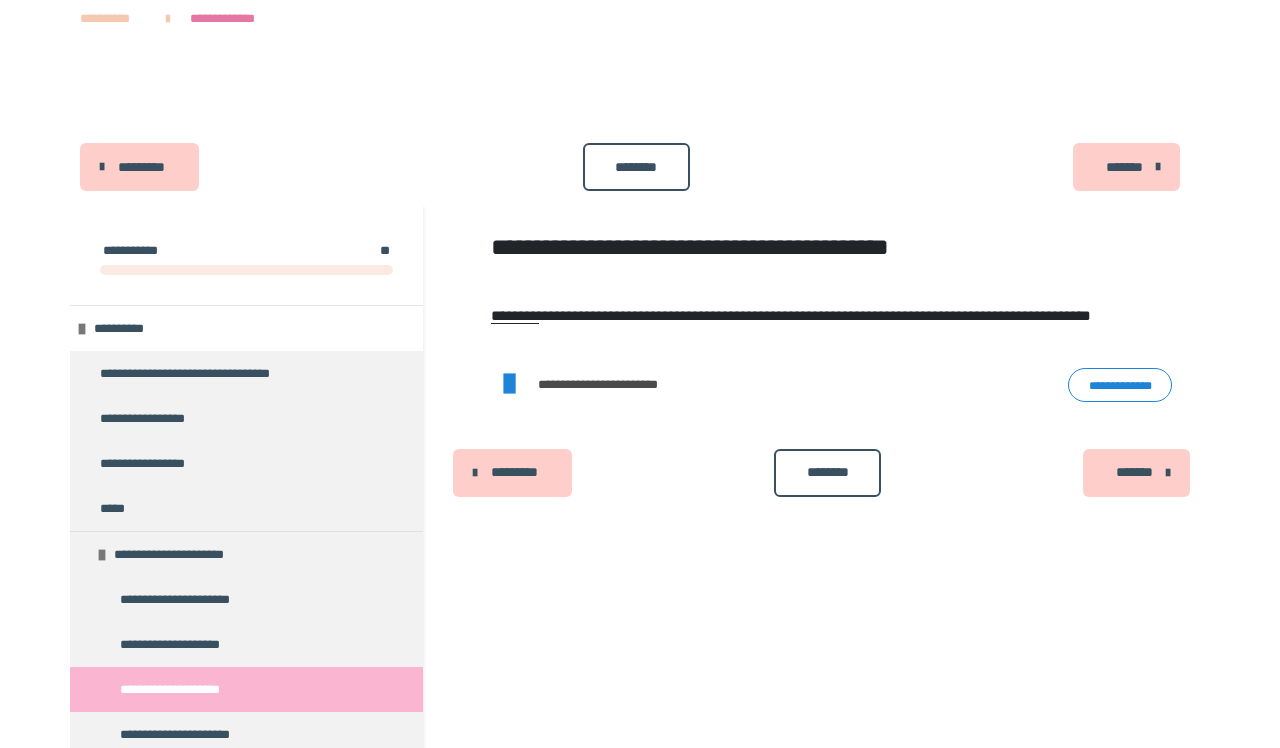click on "*******" at bounding box center (1134, 472) 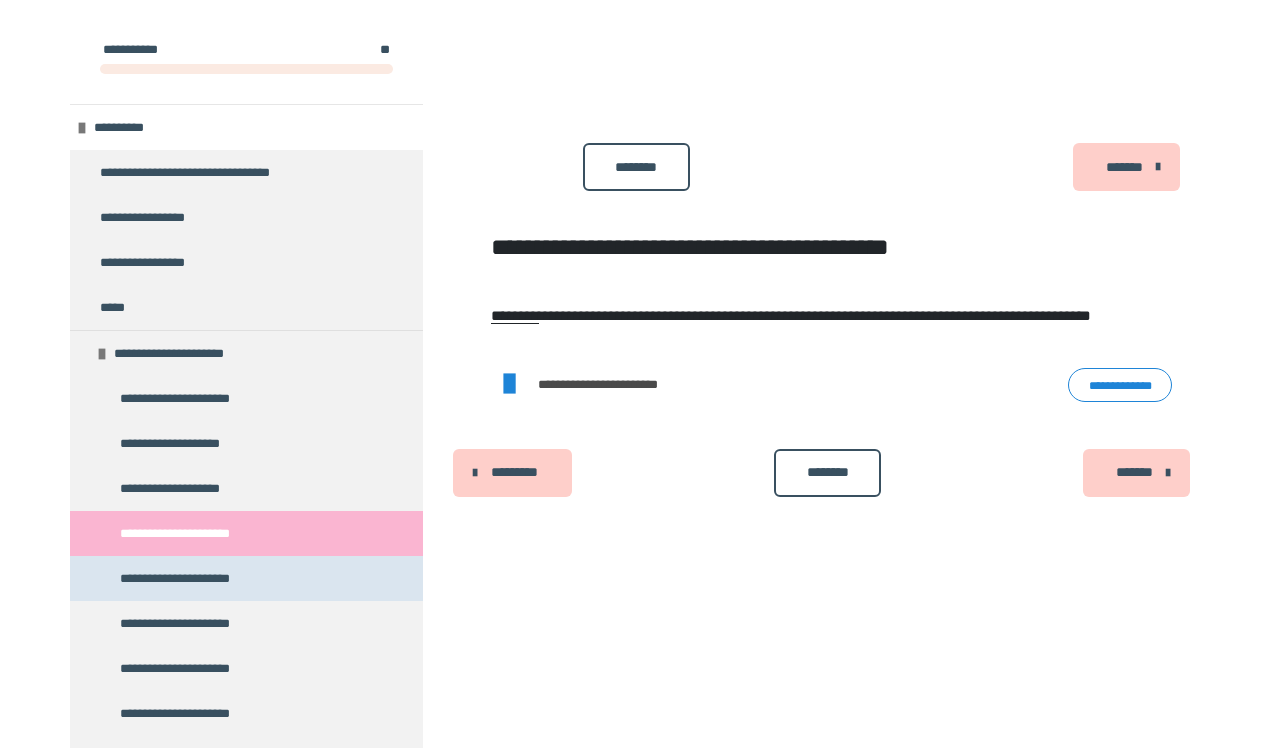 scroll, scrollTop: 262, scrollLeft: 0, axis: vertical 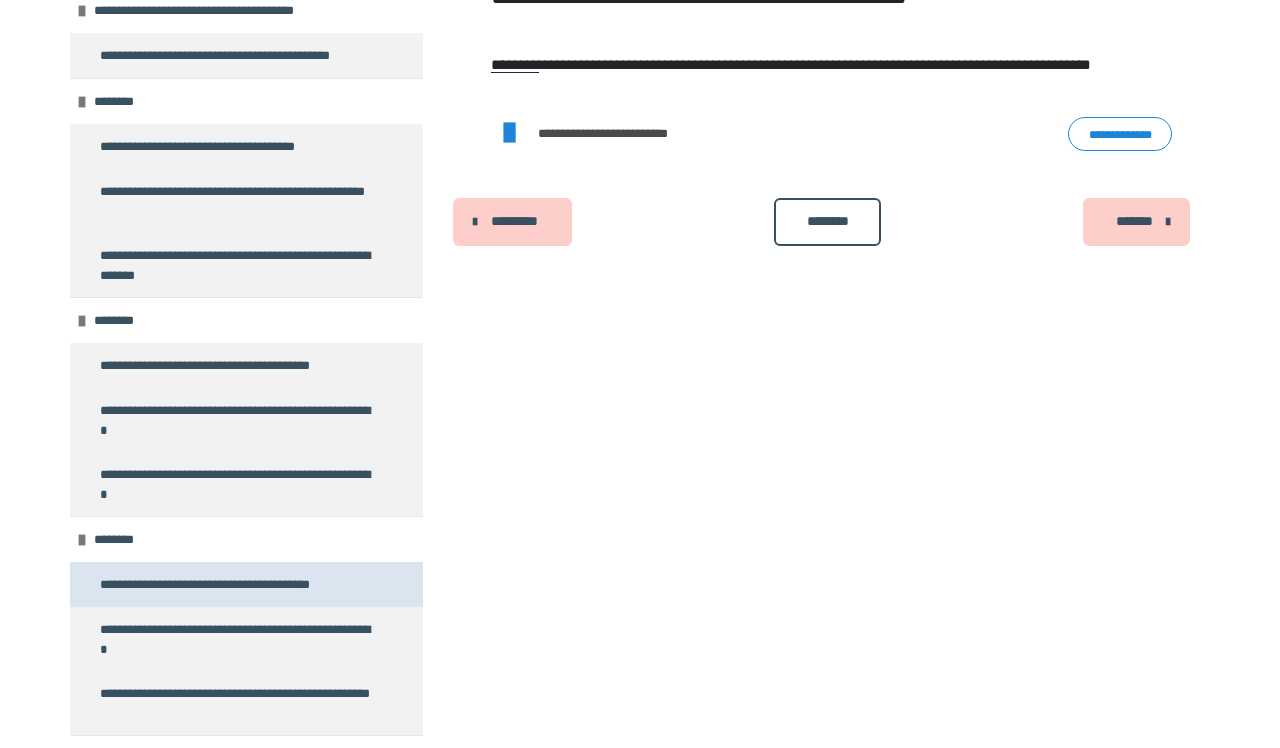 click on "**********" at bounding box center (214, 584) 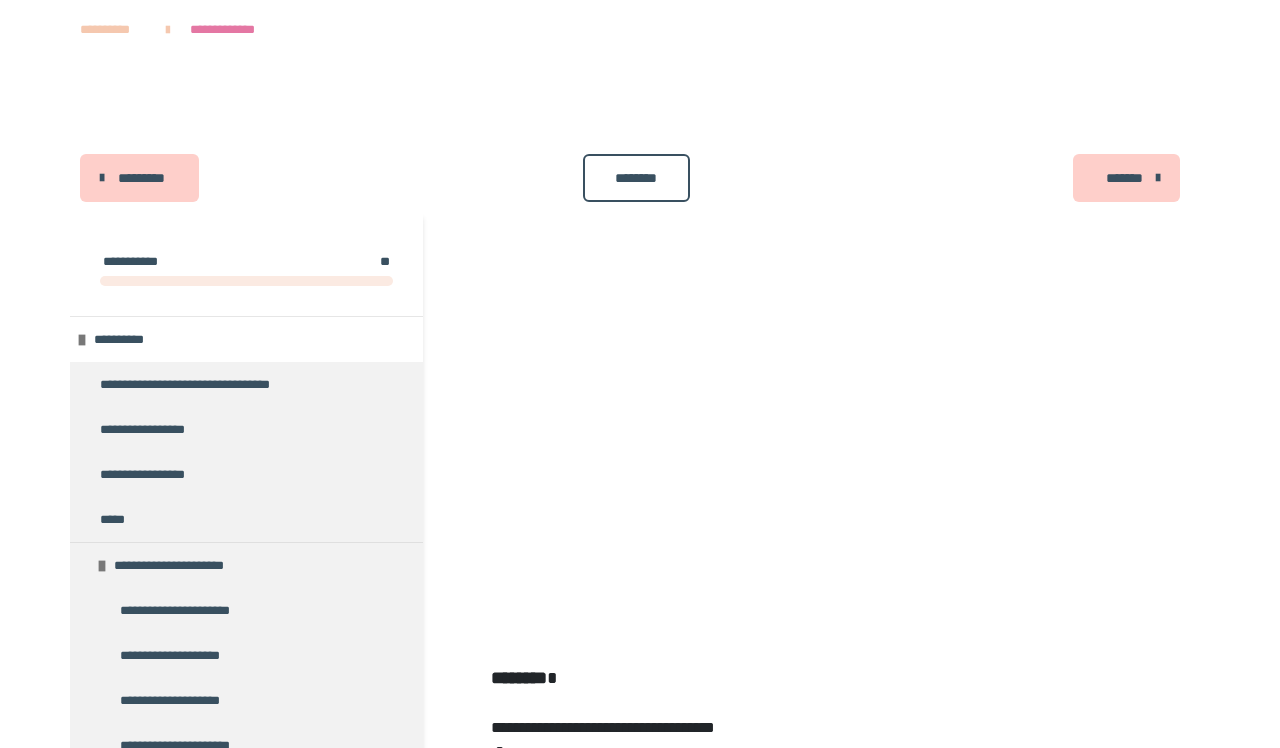 scroll, scrollTop: 79, scrollLeft: 0, axis: vertical 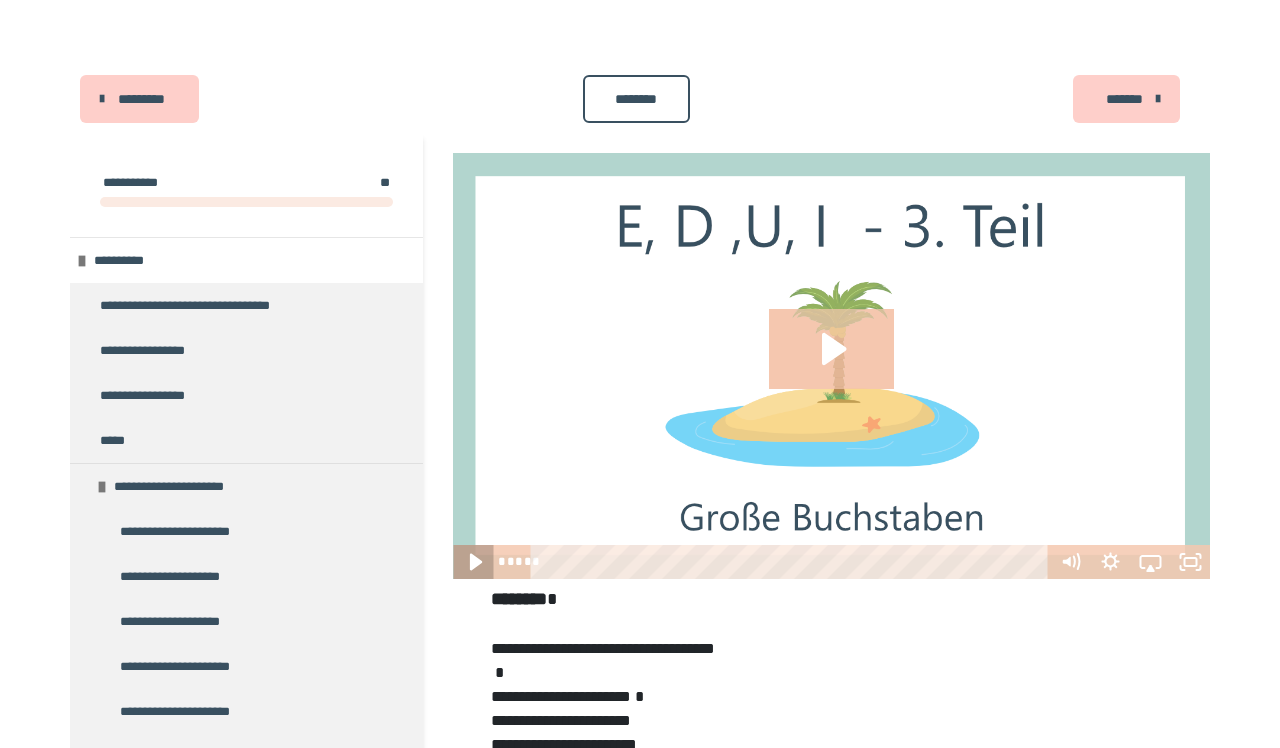 click 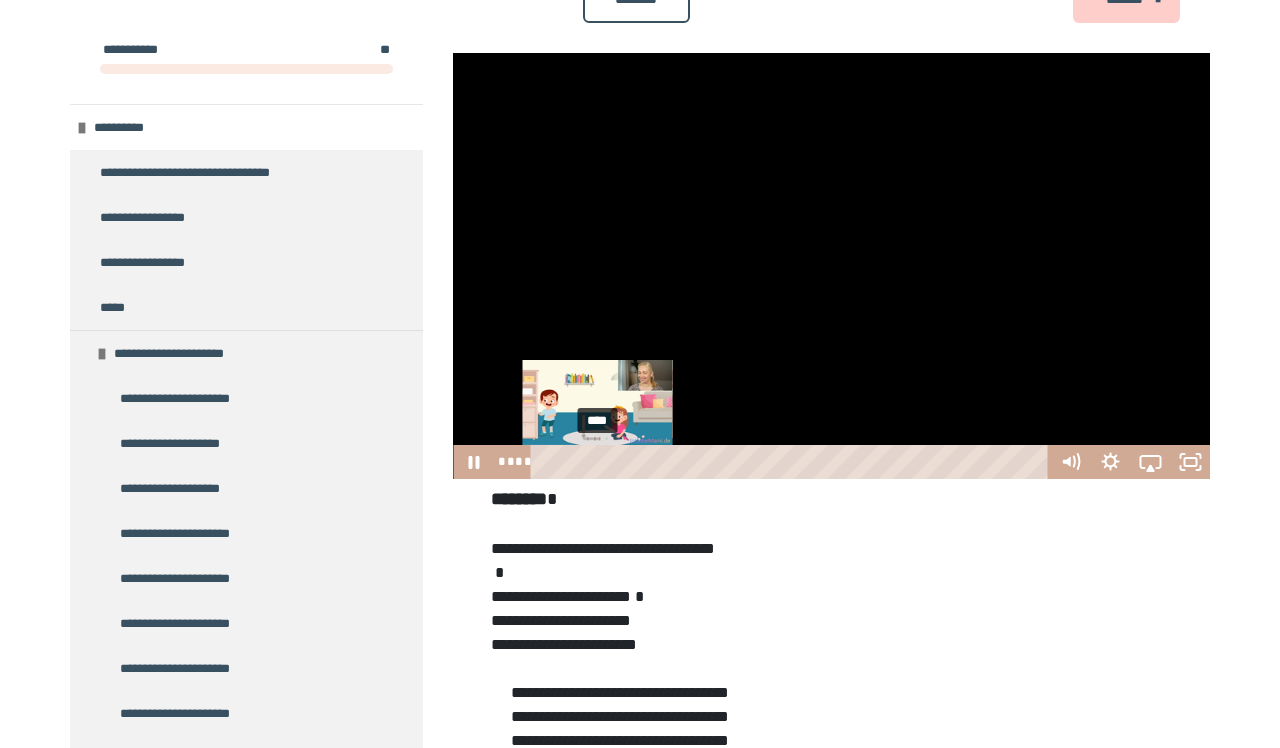 scroll, scrollTop: 263, scrollLeft: 0, axis: vertical 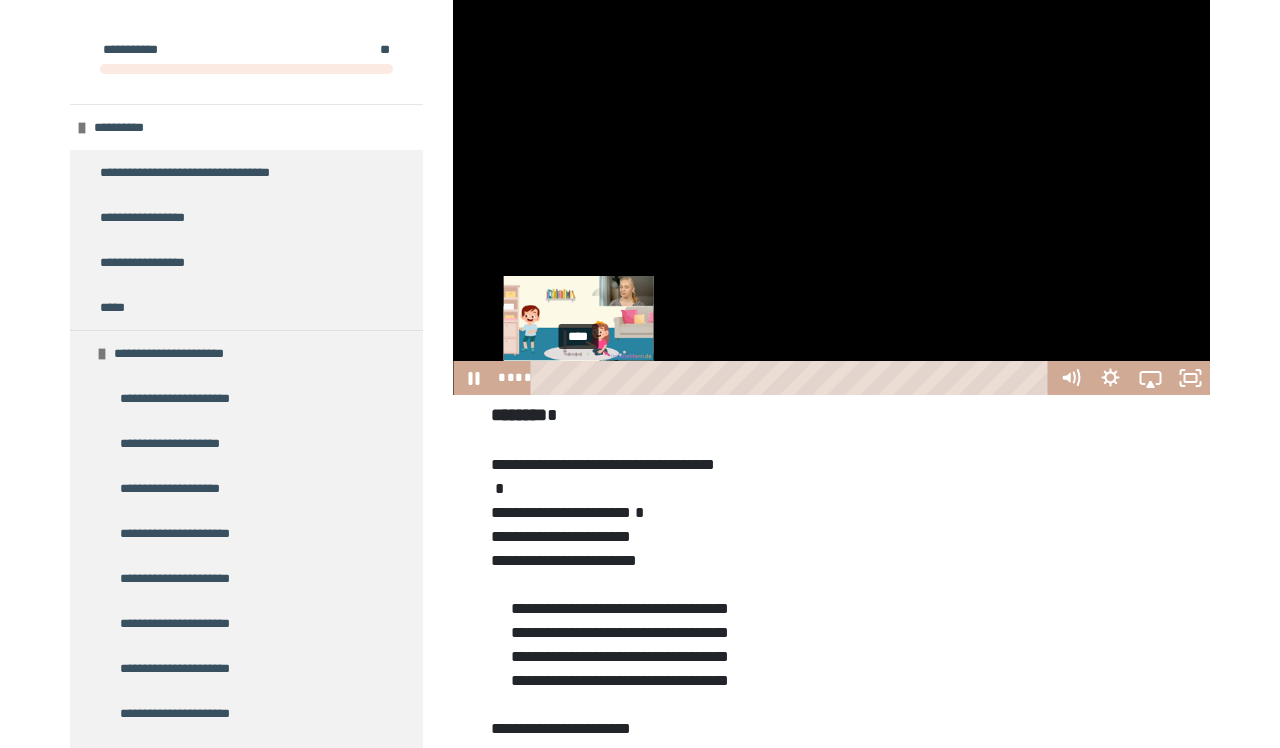 click on "****" at bounding box center [793, 378] 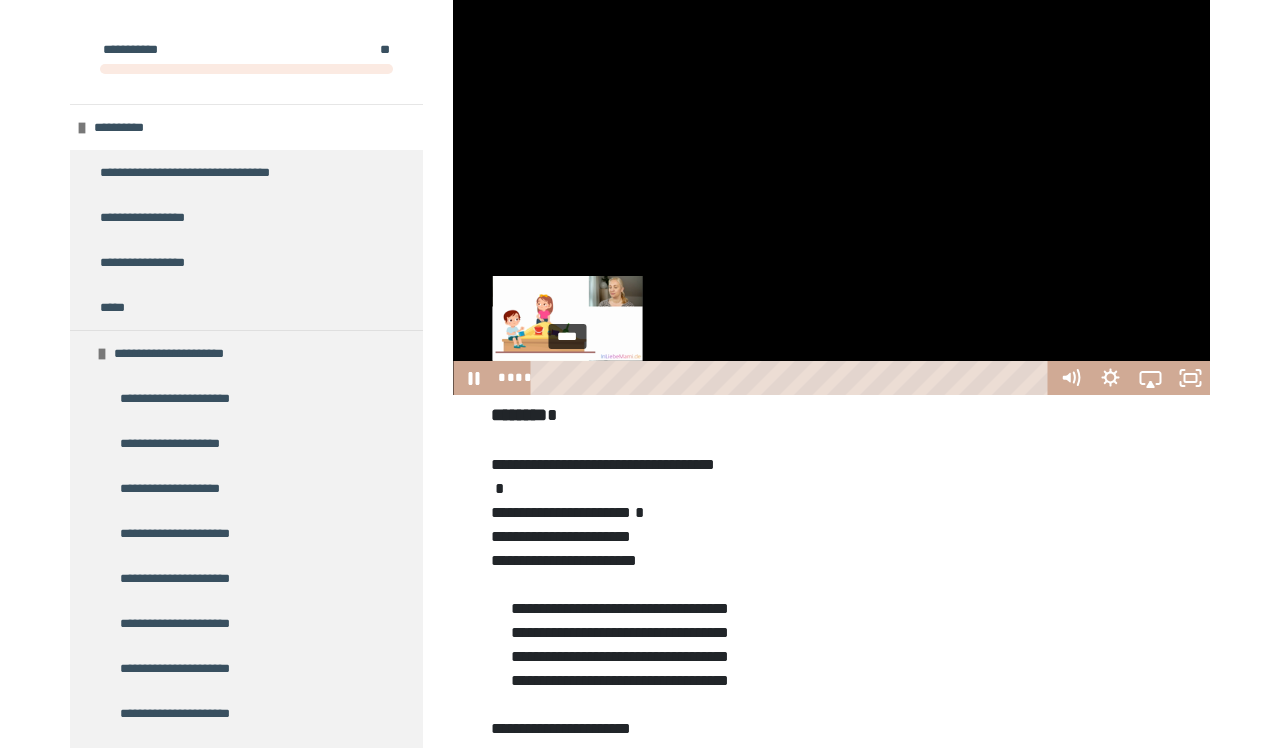 click on "****" at bounding box center [793, 378] 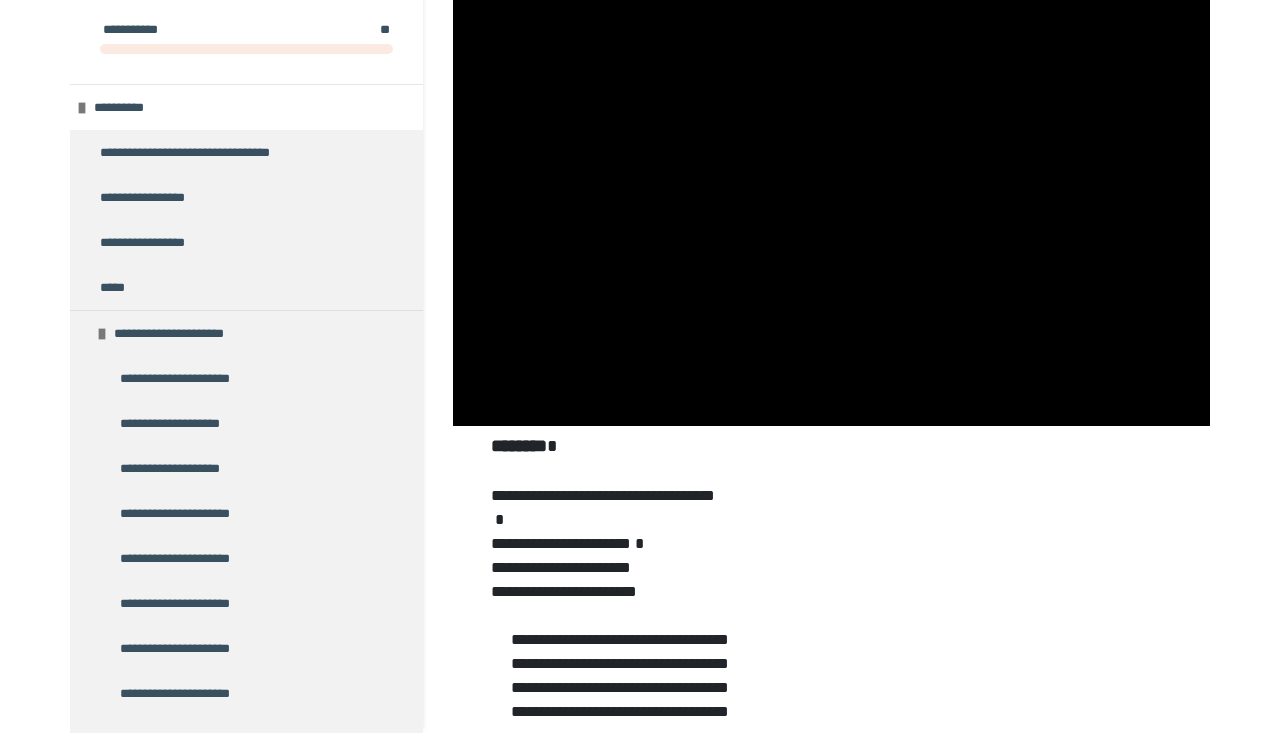 scroll, scrollTop: 166, scrollLeft: 0, axis: vertical 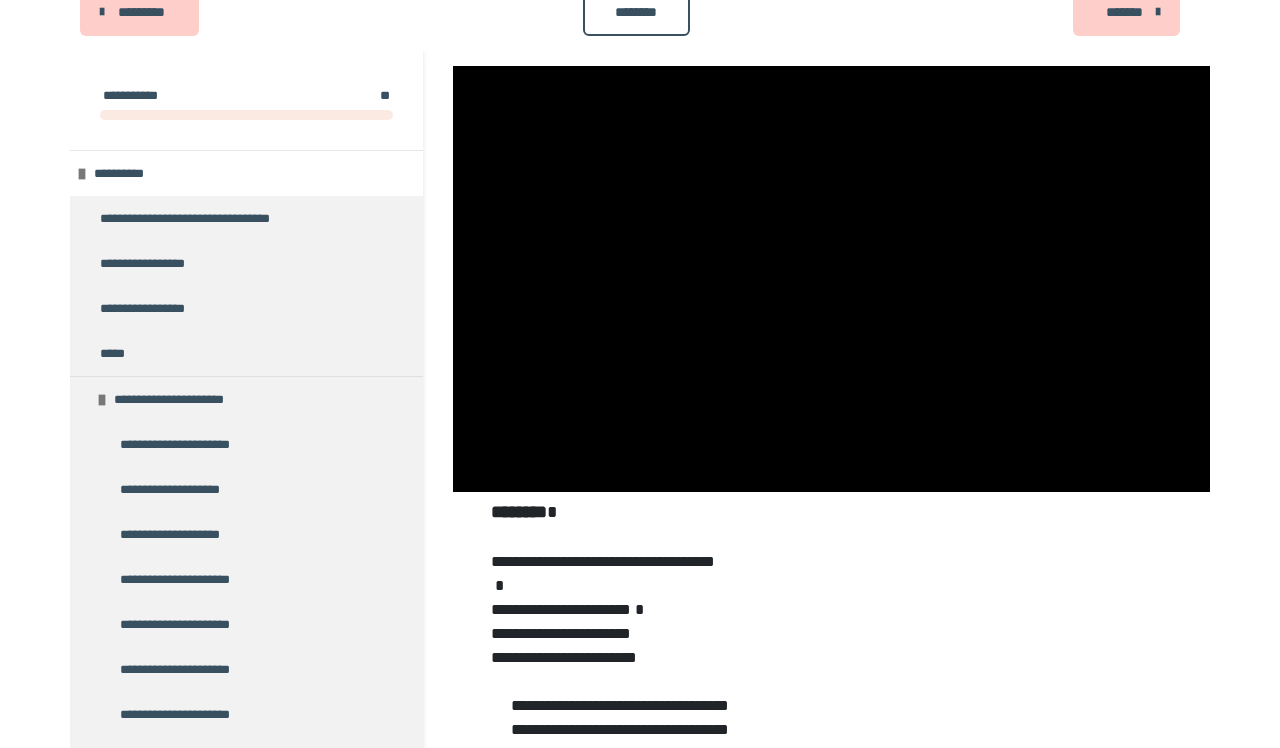click on "**********" at bounding box center (640, 5419) 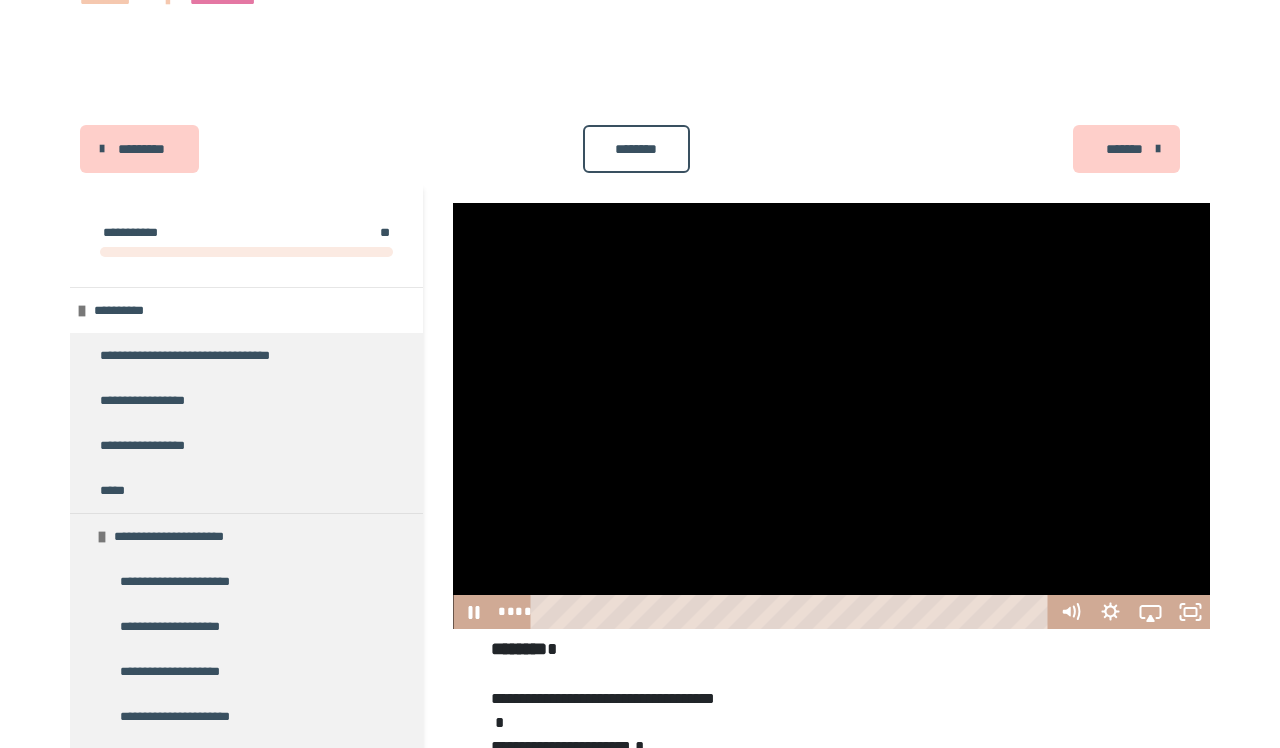 scroll, scrollTop: 33, scrollLeft: 0, axis: vertical 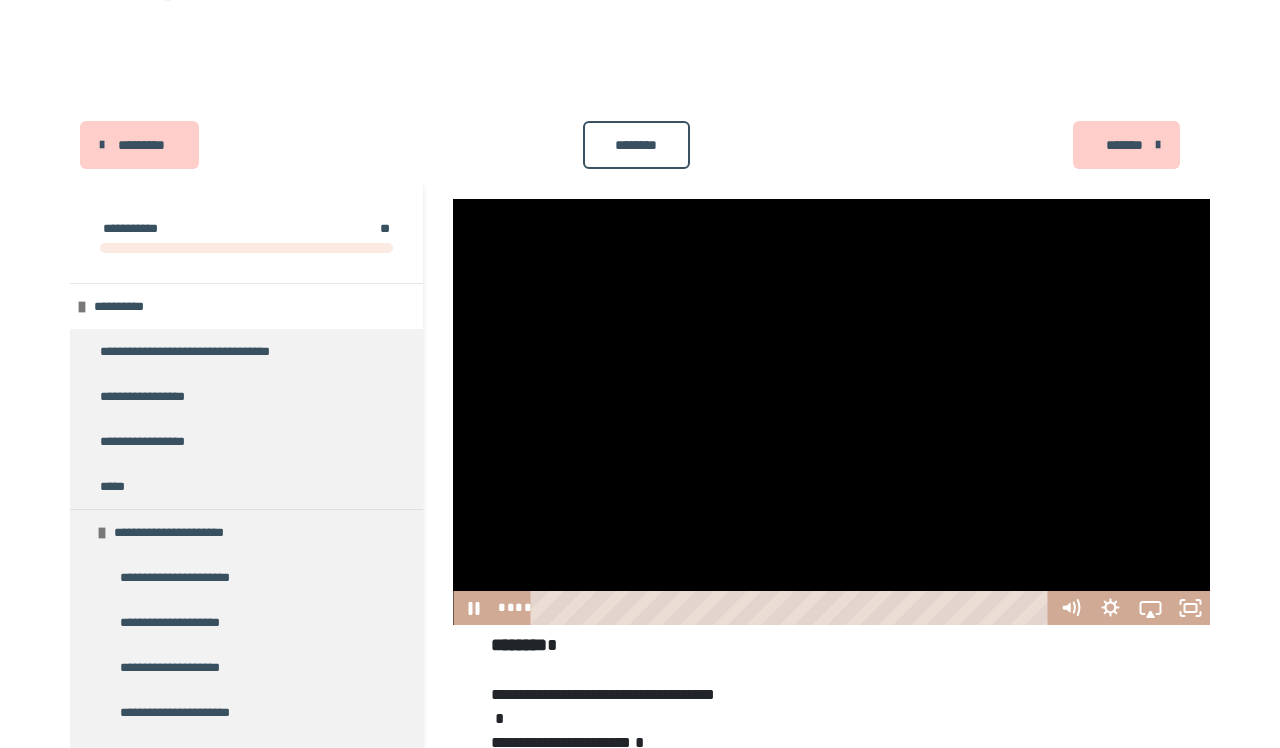 drag, startPoint x: 1046, startPoint y: 229, endPoint x: 1106, endPoint y: 263, distance: 68.96376 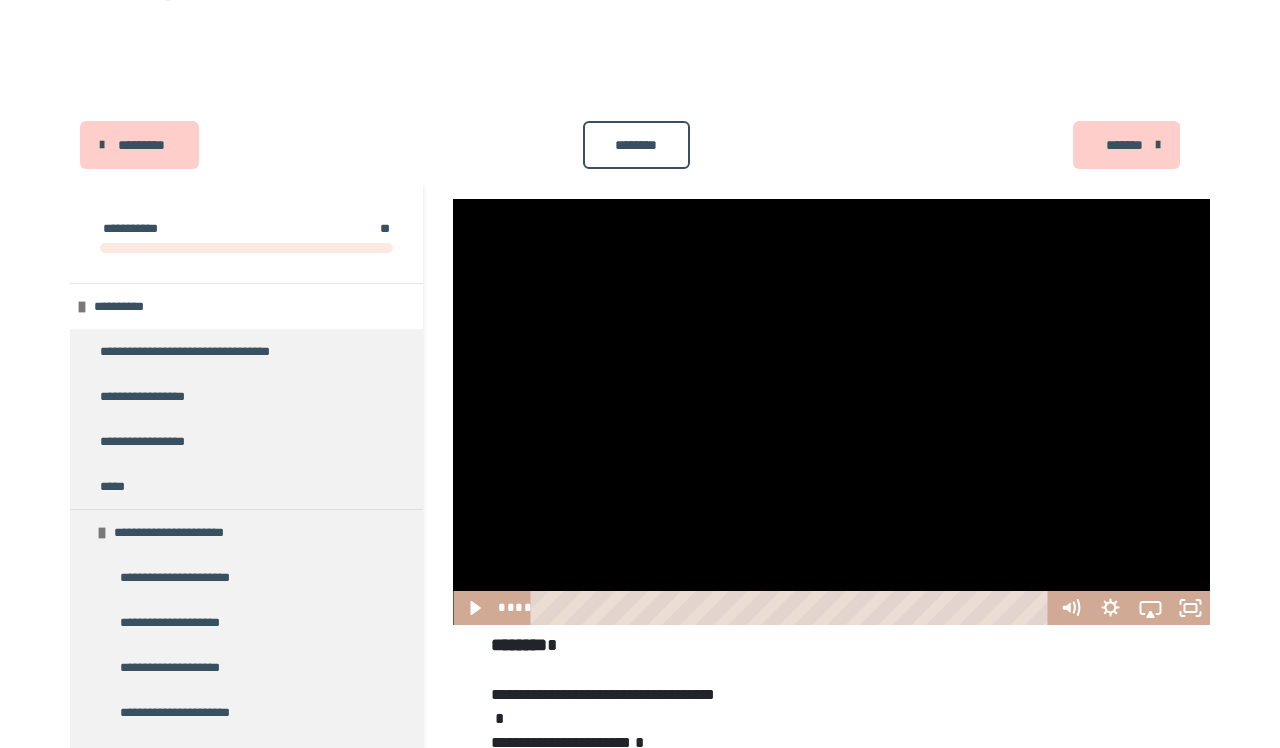 drag, startPoint x: 1139, startPoint y: 239, endPoint x: 1142, endPoint y: 293, distance: 54.08327 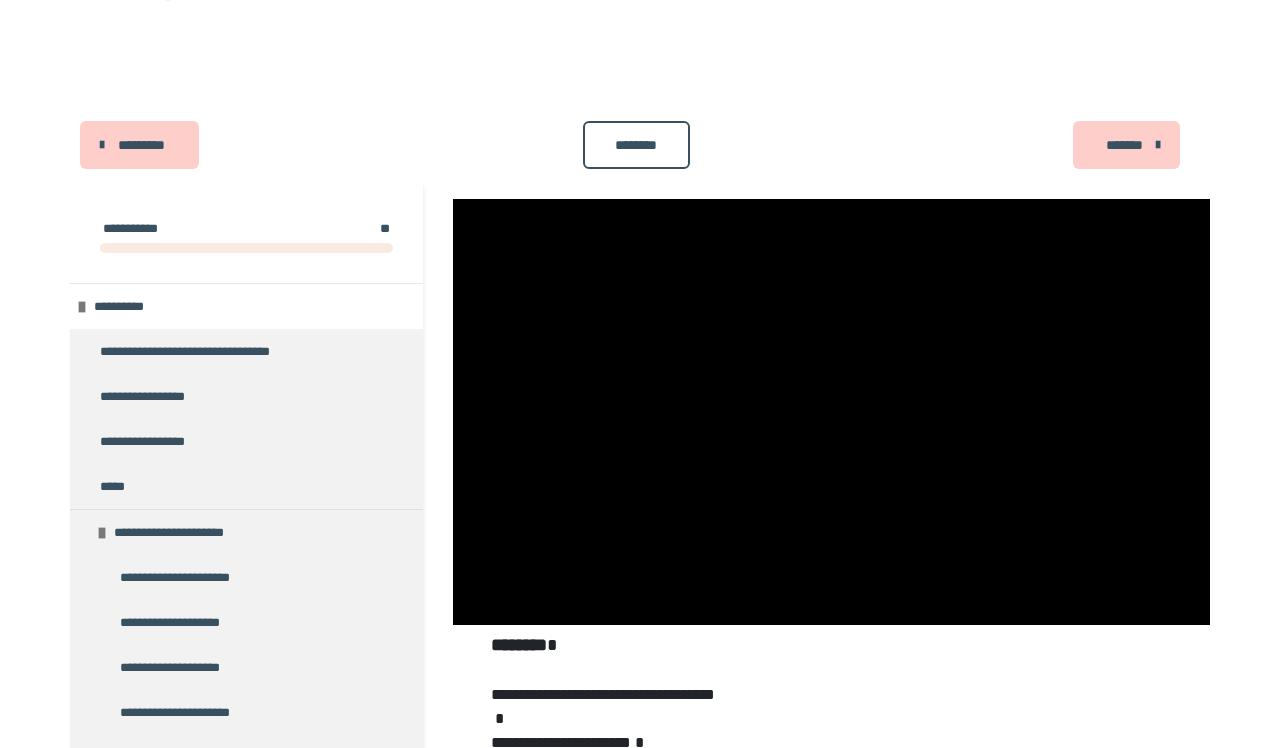 click on "**********" at bounding box center (831, 814) 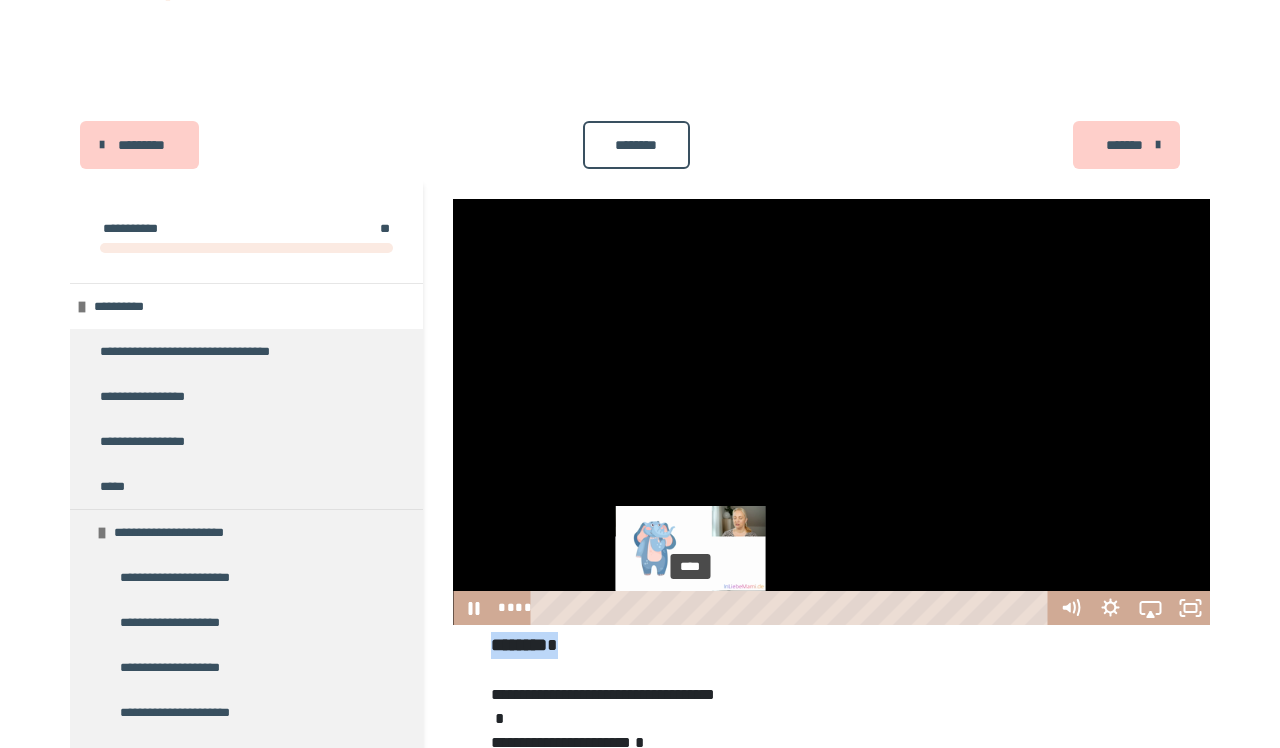 click on "**********" at bounding box center [831, 2773] 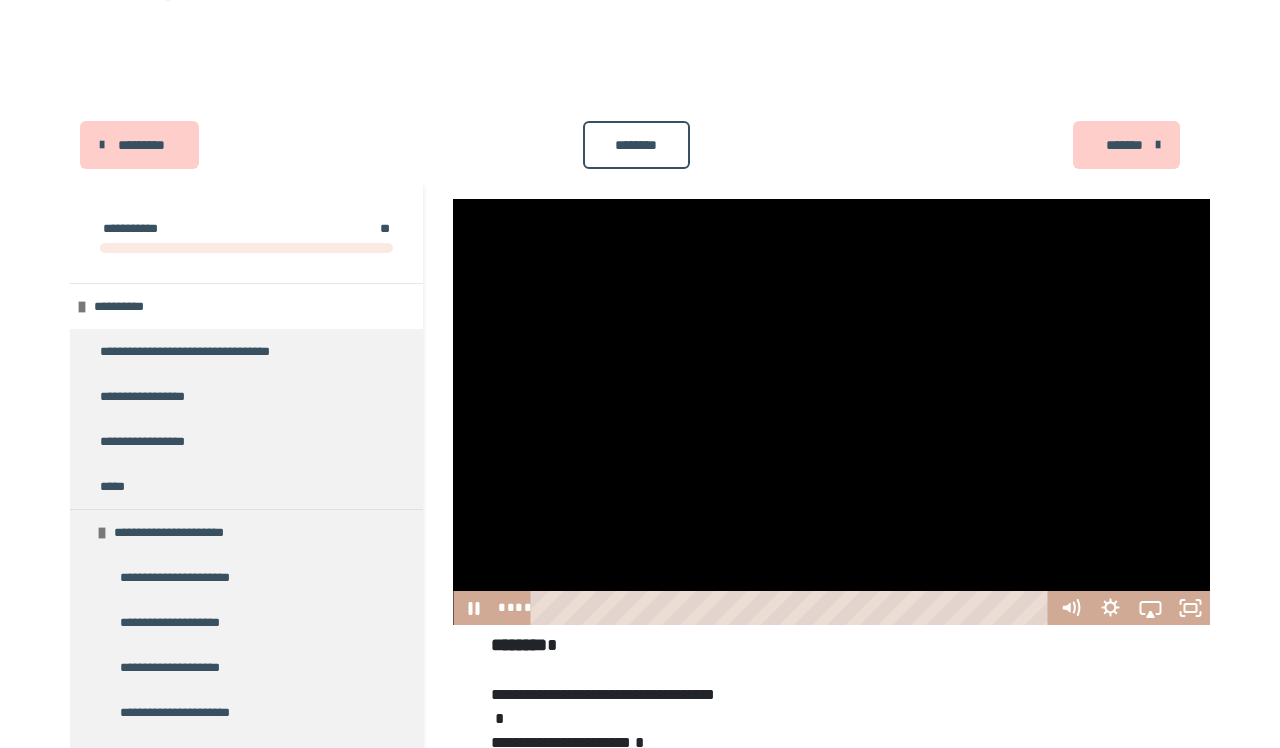 click at bounding box center (831, 412) 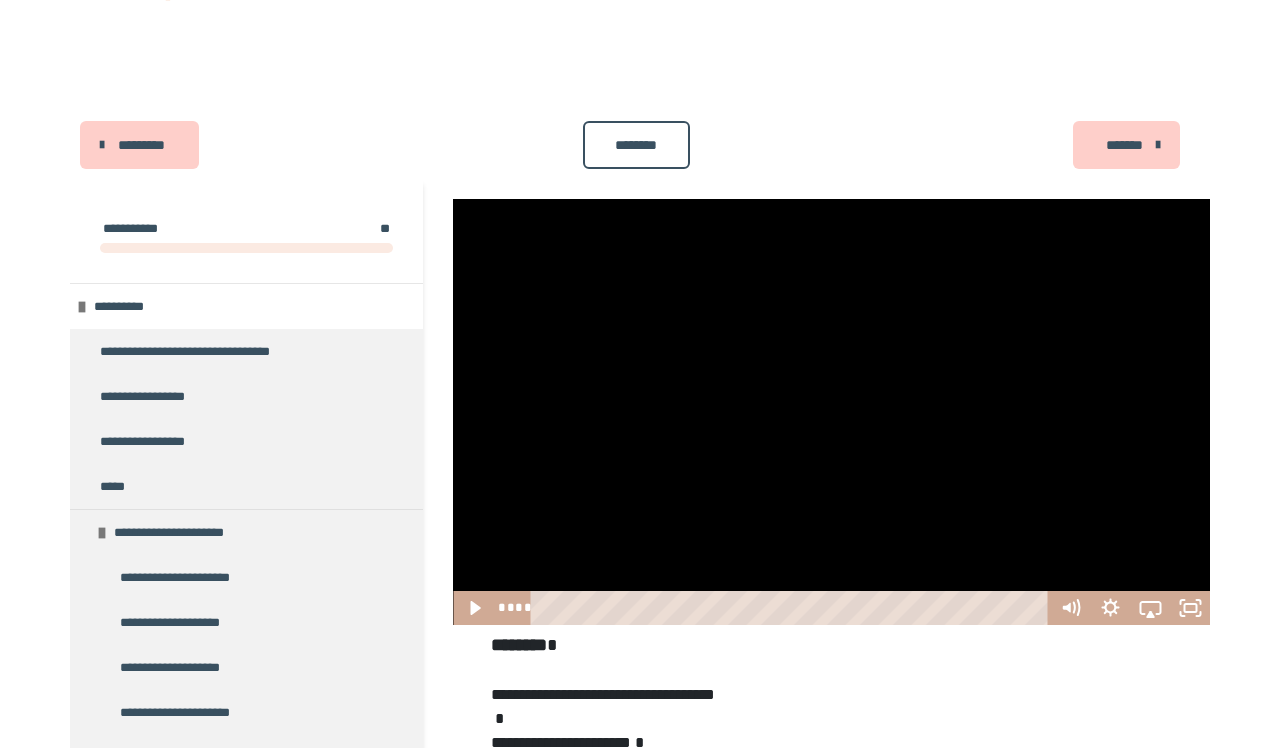 drag, startPoint x: 728, startPoint y: 538, endPoint x: 732, endPoint y: 418, distance: 120.06665 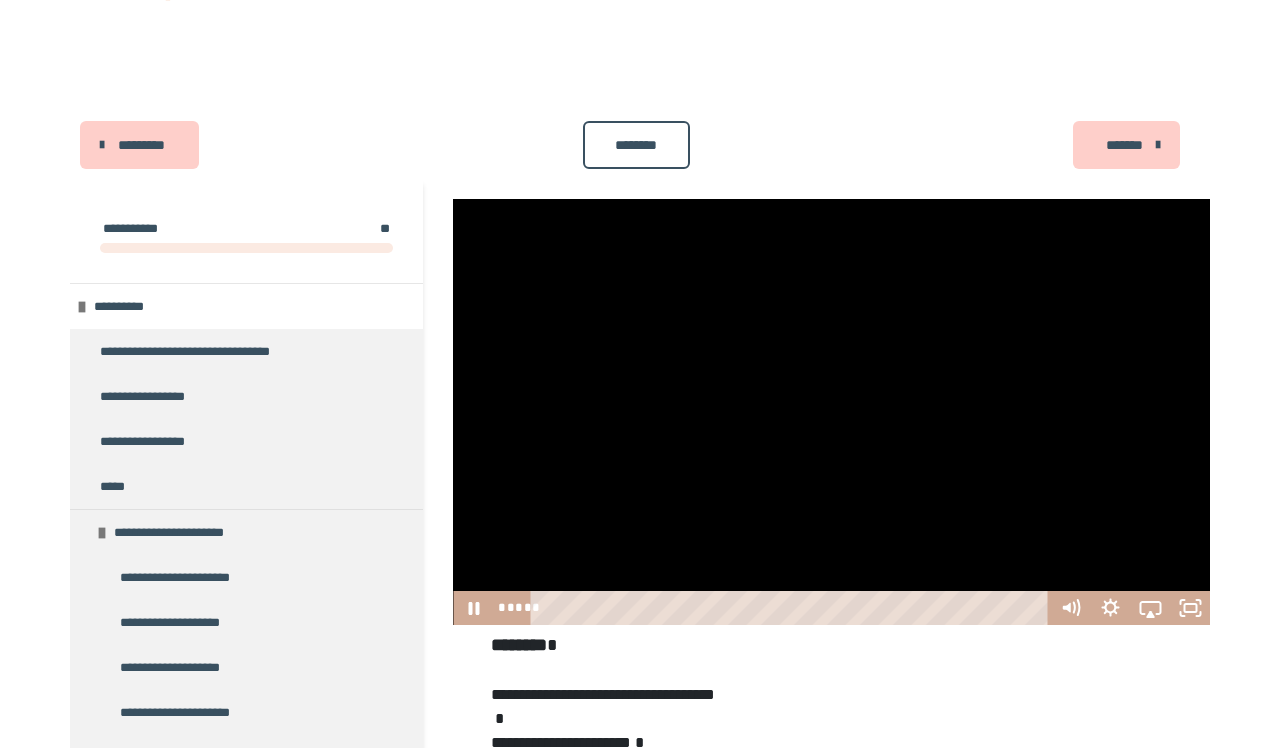 click at bounding box center (831, 412) 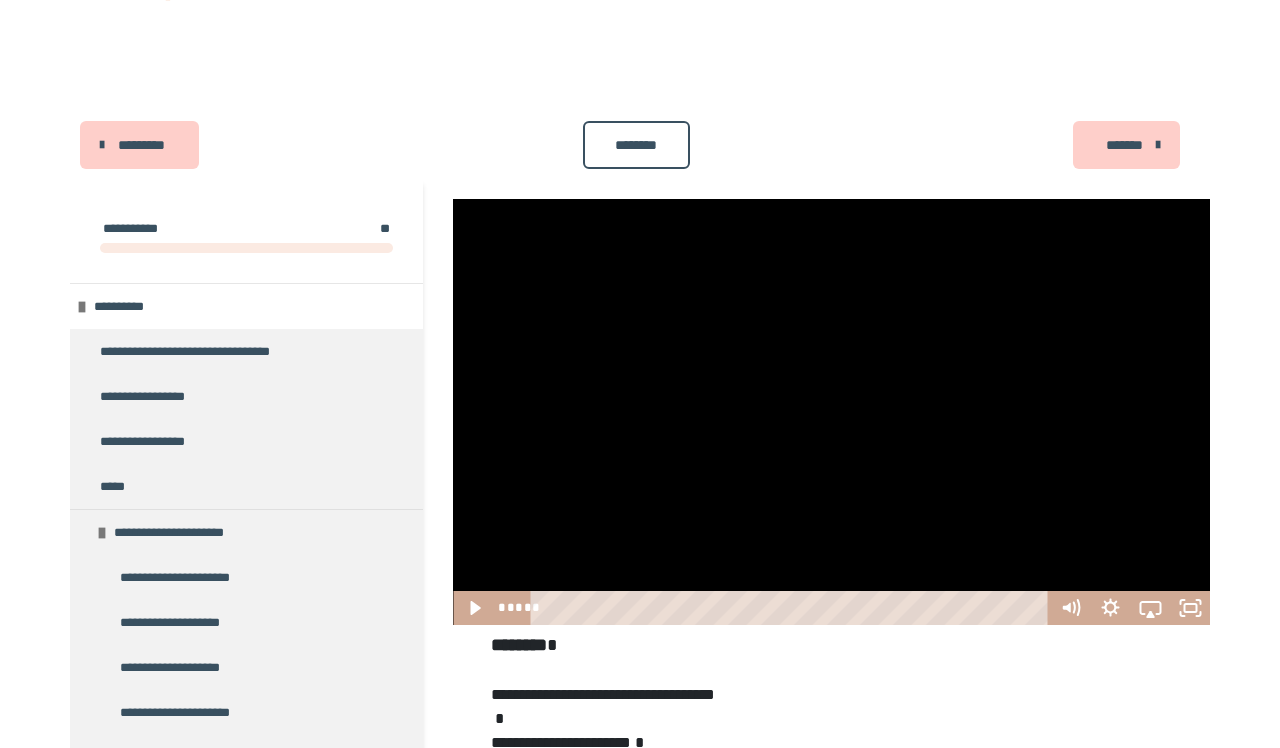 click at bounding box center [831, 412] 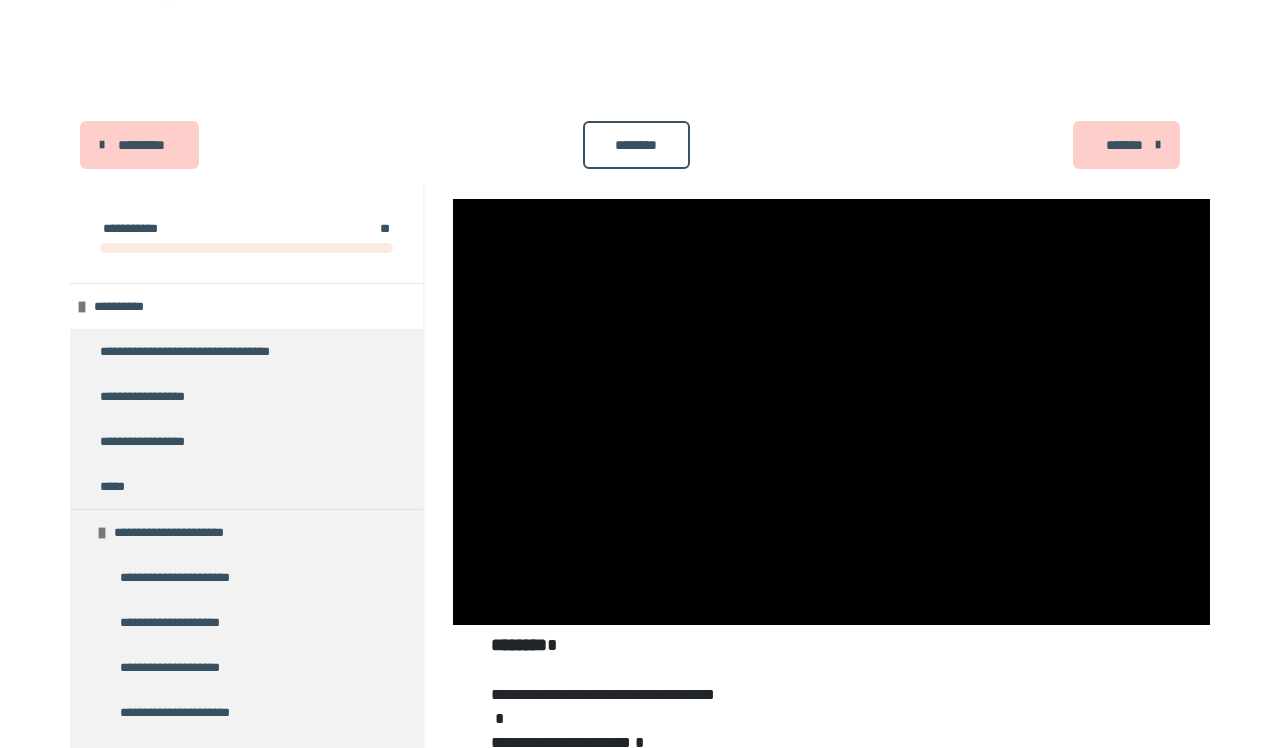 click on "**********" at bounding box center (831, 813) 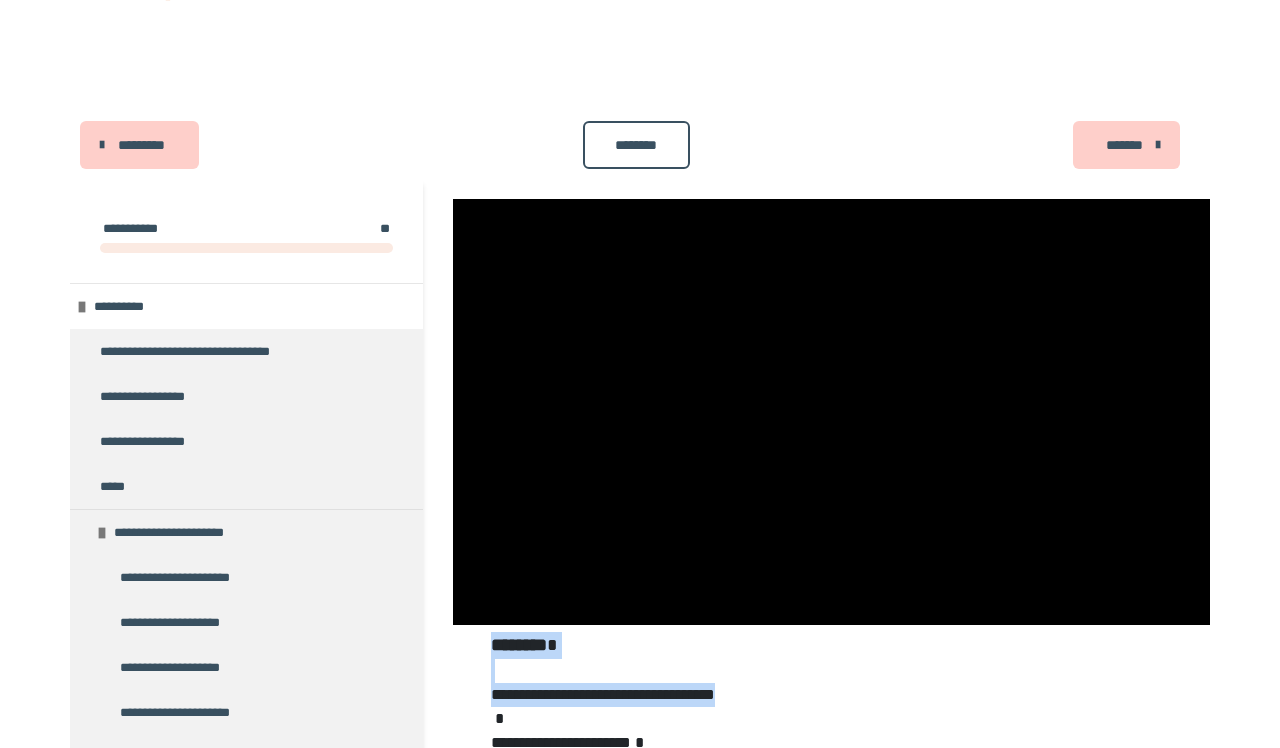 drag, startPoint x: 980, startPoint y: 702, endPoint x: 755, endPoint y: 544, distance: 274.93454 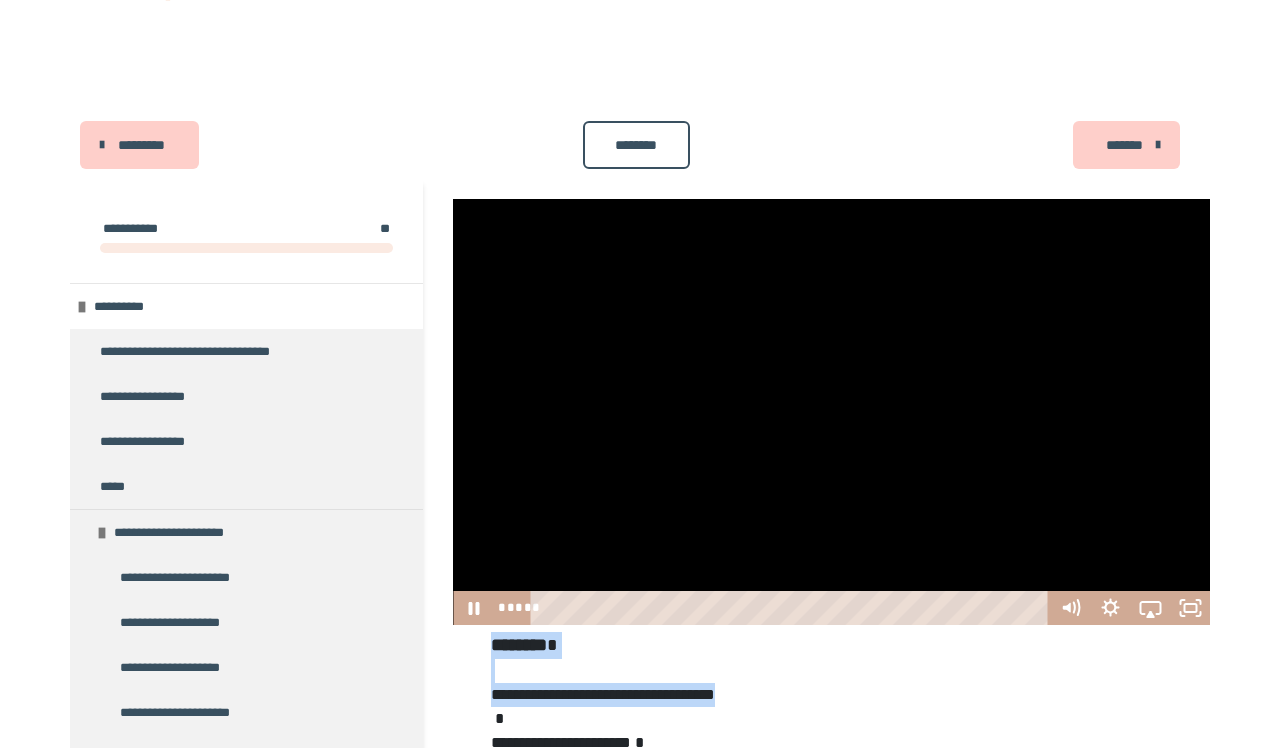 click at bounding box center [831, 412] 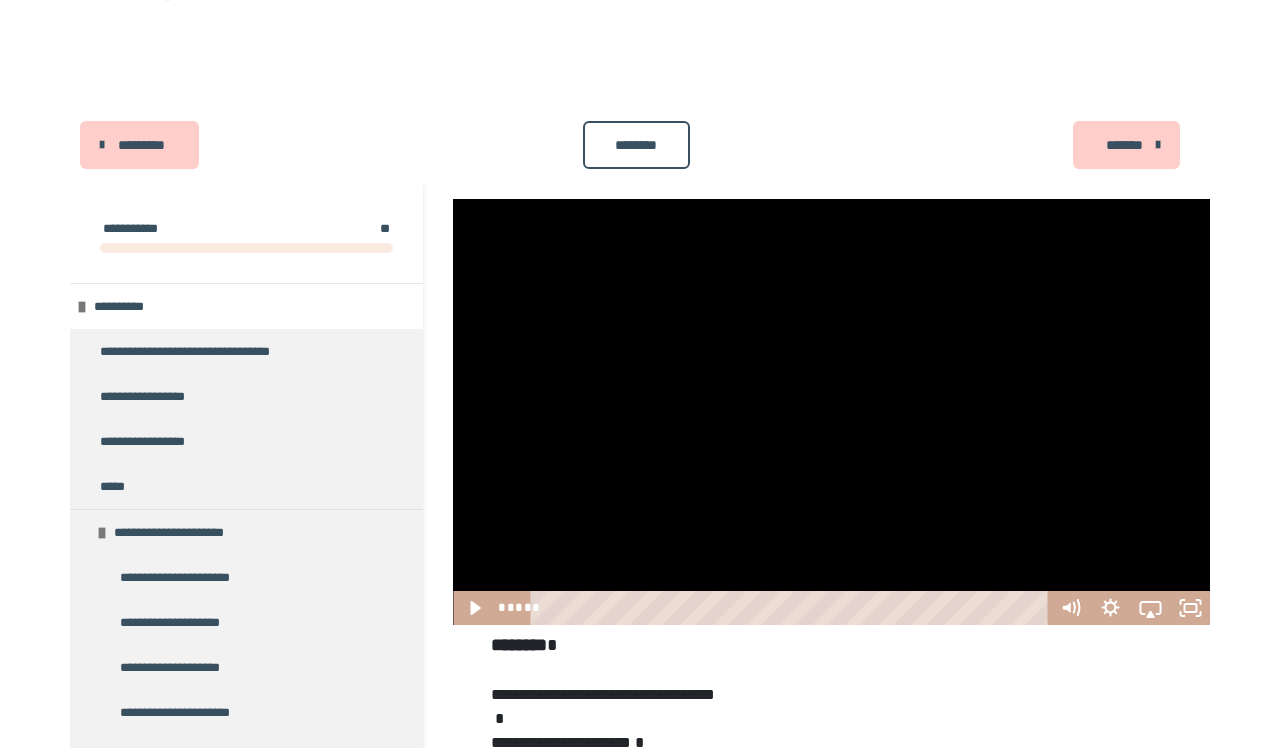 drag, startPoint x: 756, startPoint y: 544, endPoint x: 446, endPoint y: 620, distance: 319.1802 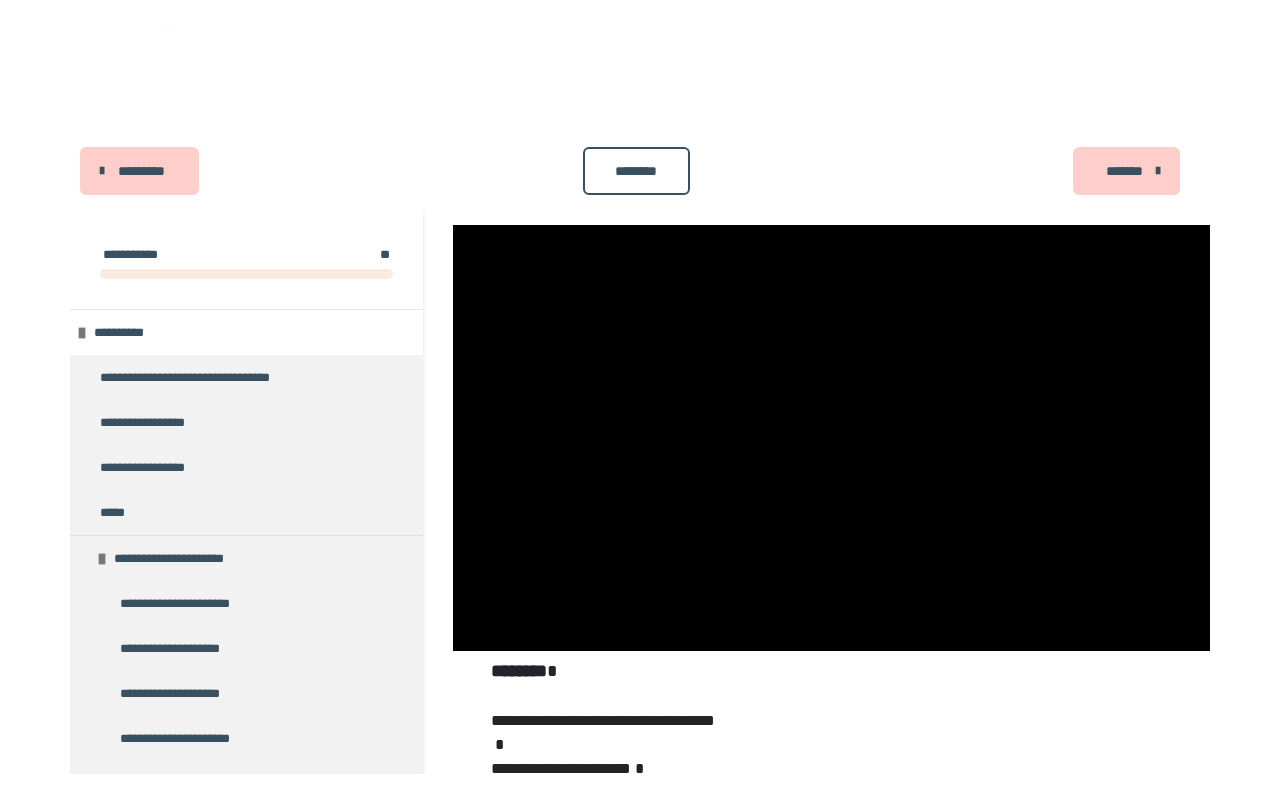 scroll, scrollTop: 0, scrollLeft: 0, axis: both 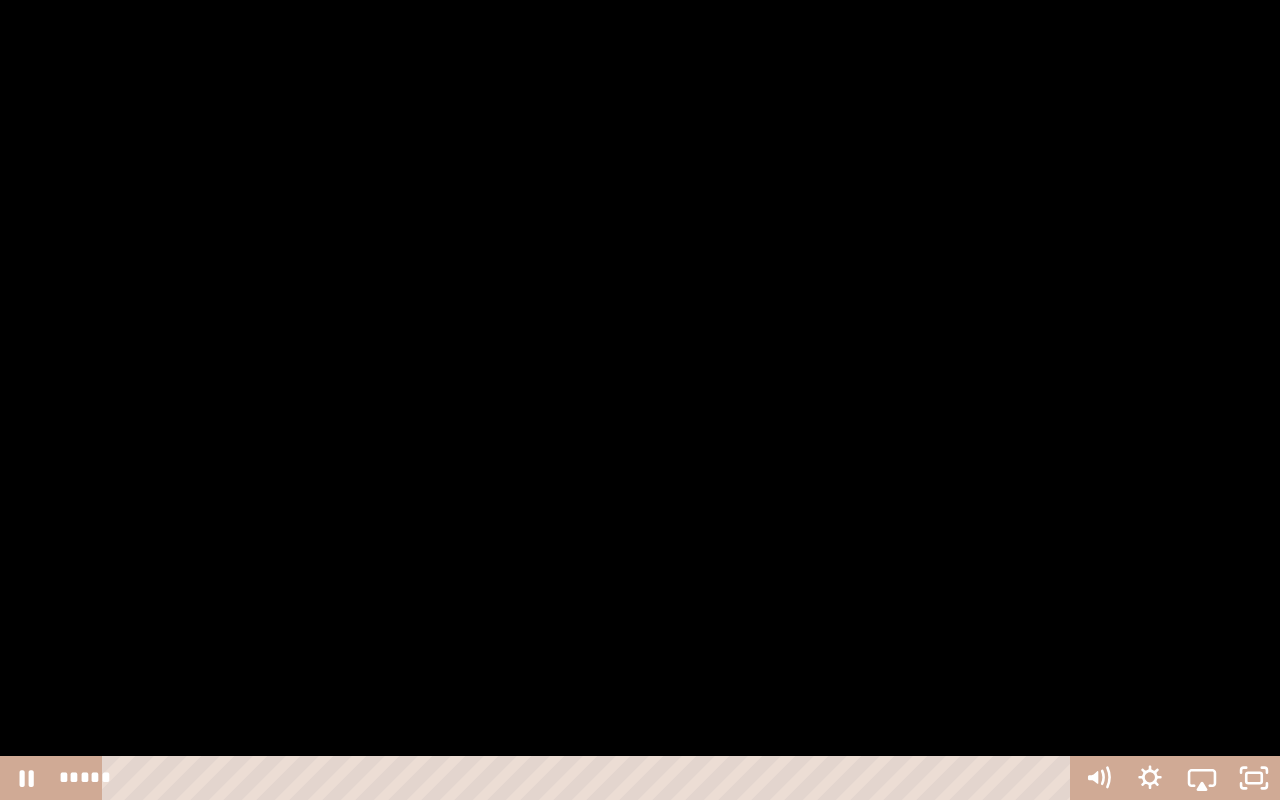 drag, startPoint x: 396, startPoint y: 468, endPoint x: 416, endPoint y: 447, distance: 29 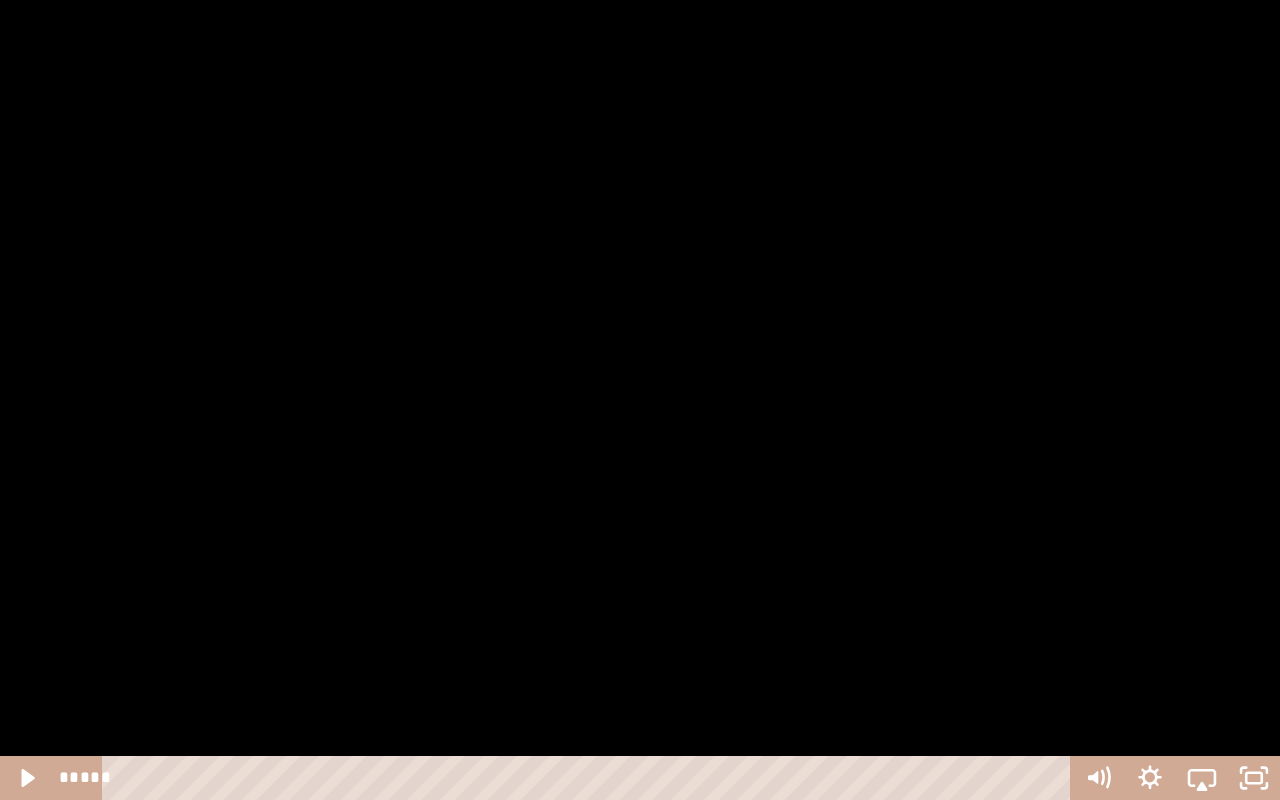 drag, startPoint x: 408, startPoint y: 407, endPoint x: 394, endPoint y: 419, distance: 18.439089 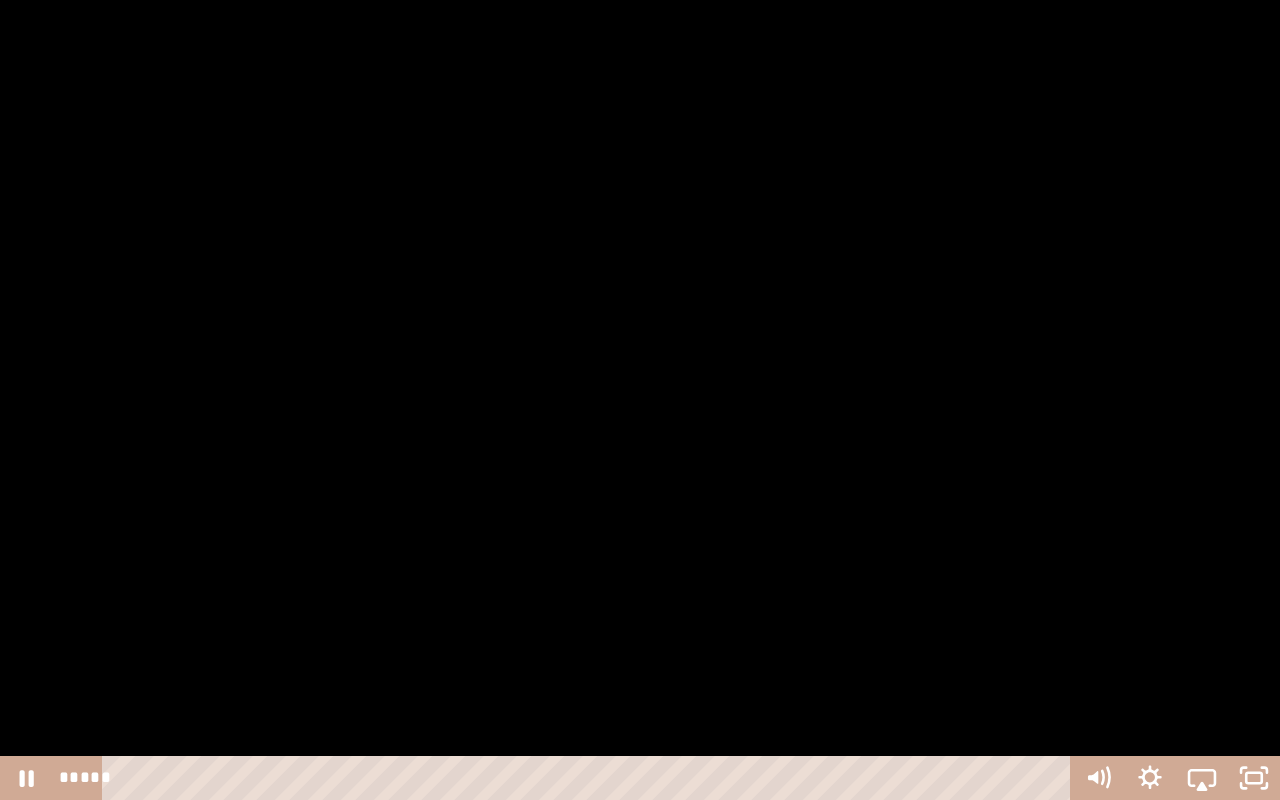 drag, startPoint x: 402, startPoint y: 380, endPoint x: 392, endPoint y: 504, distance: 124.40257 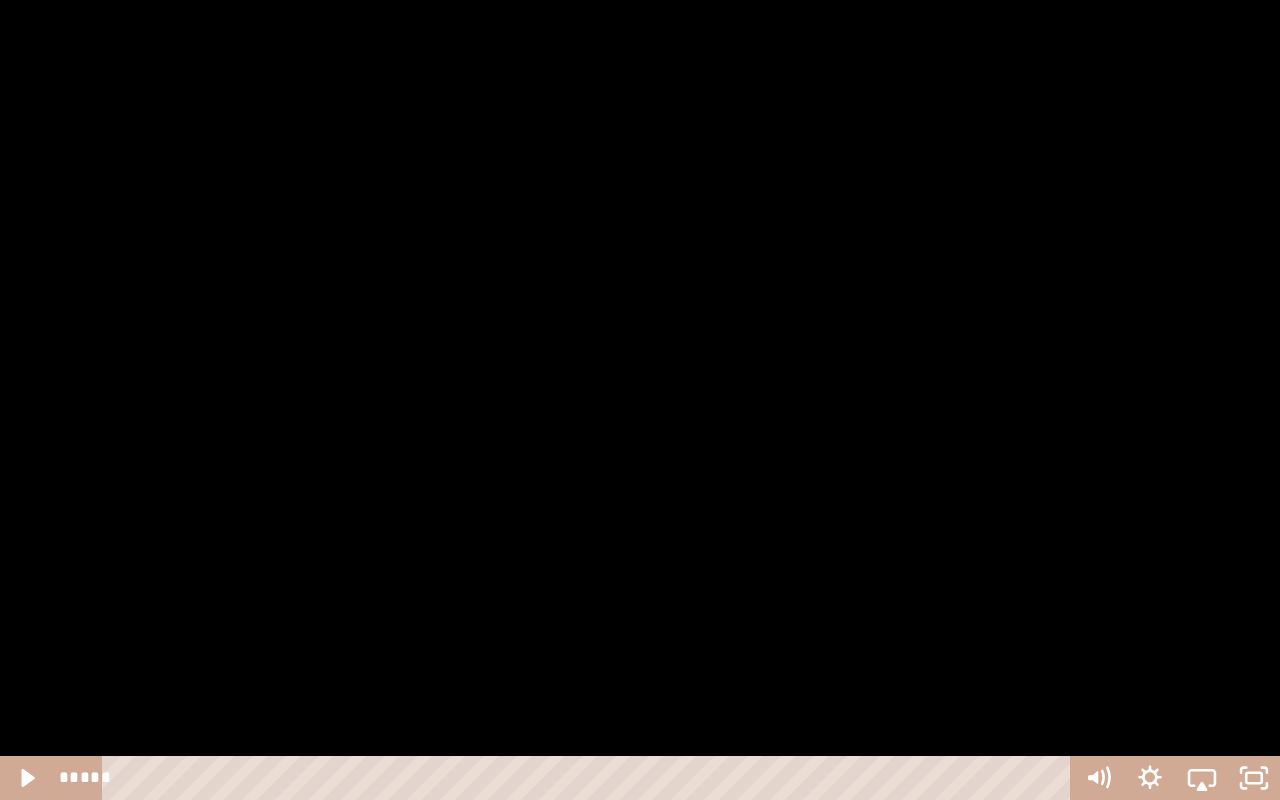 click at bounding box center [640, 400] 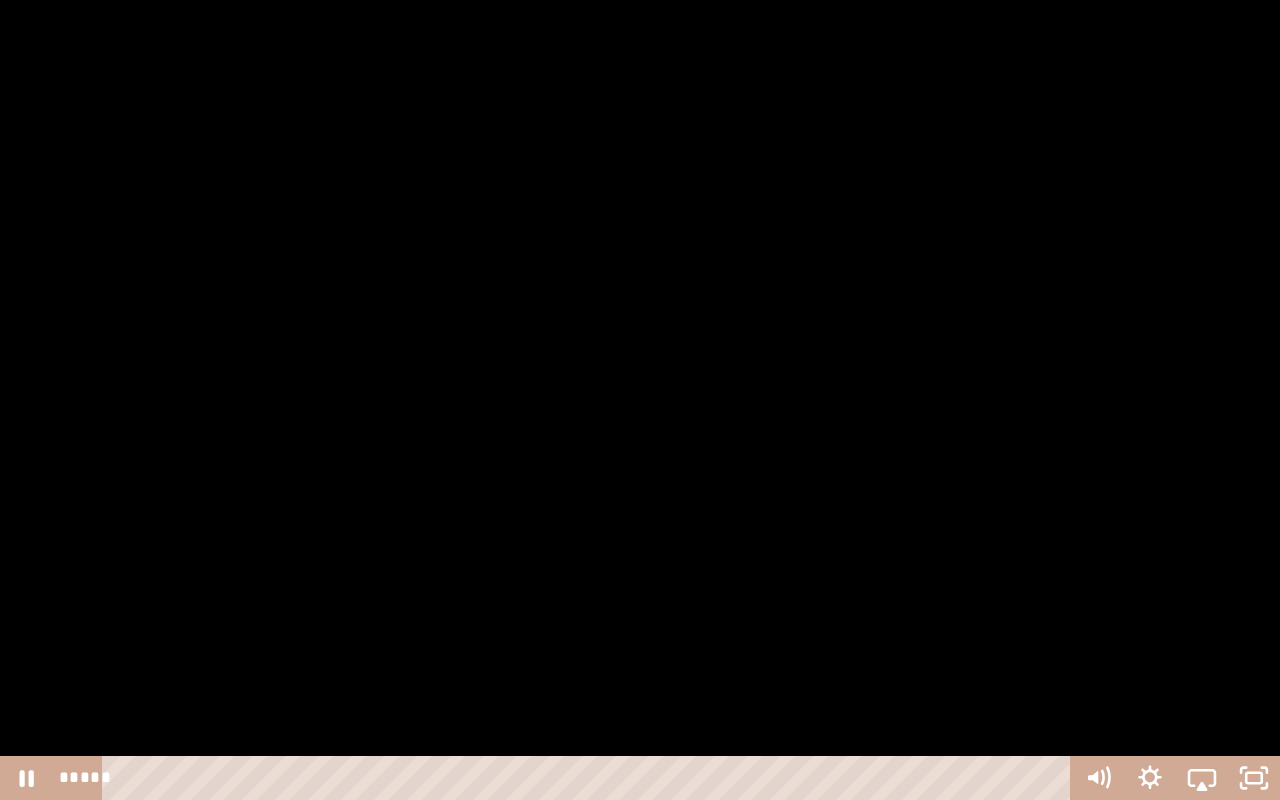 drag, startPoint x: 397, startPoint y: 503, endPoint x: 410, endPoint y: 503, distance: 13 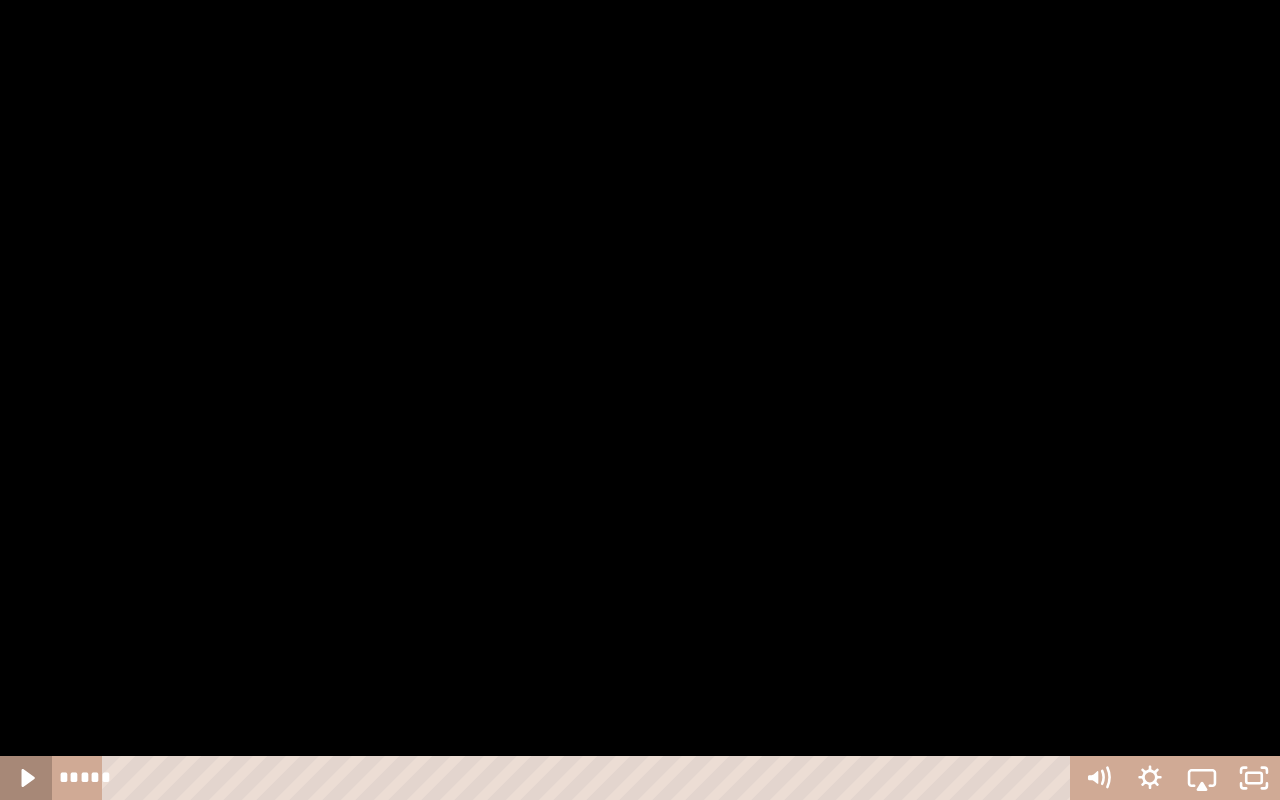 click 